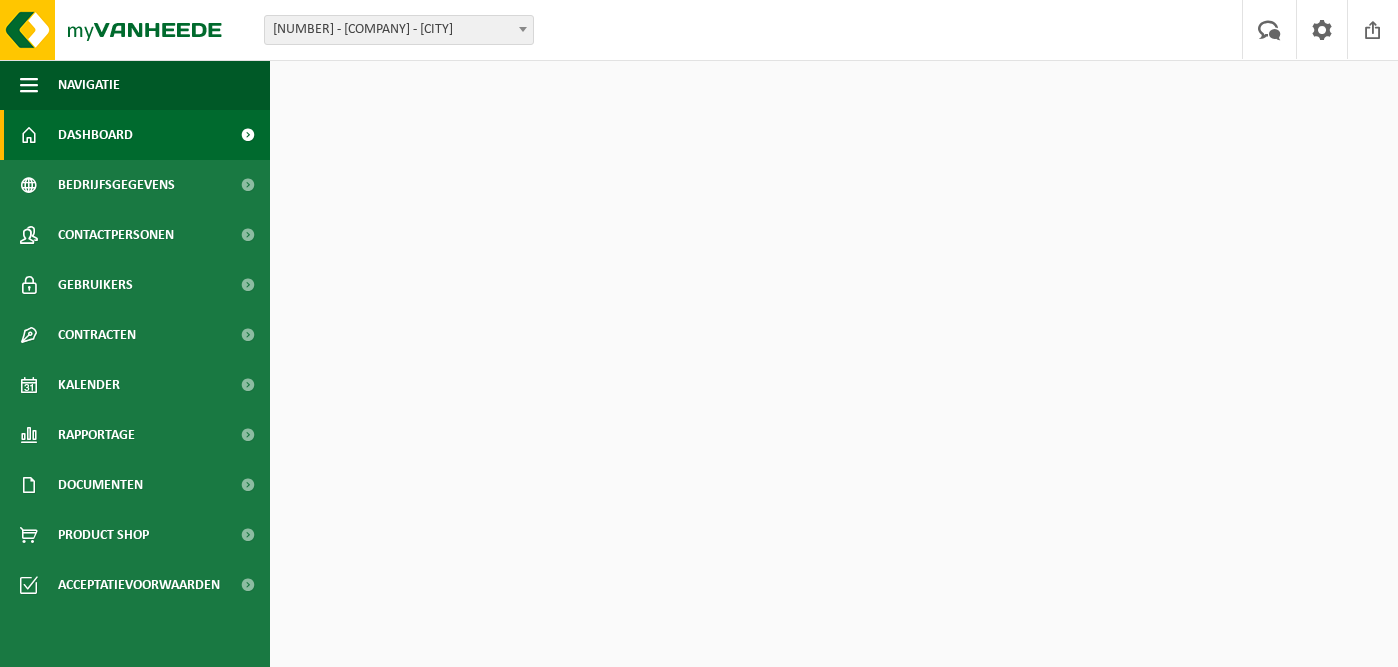 scroll, scrollTop: 0, scrollLeft: 0, axis: both 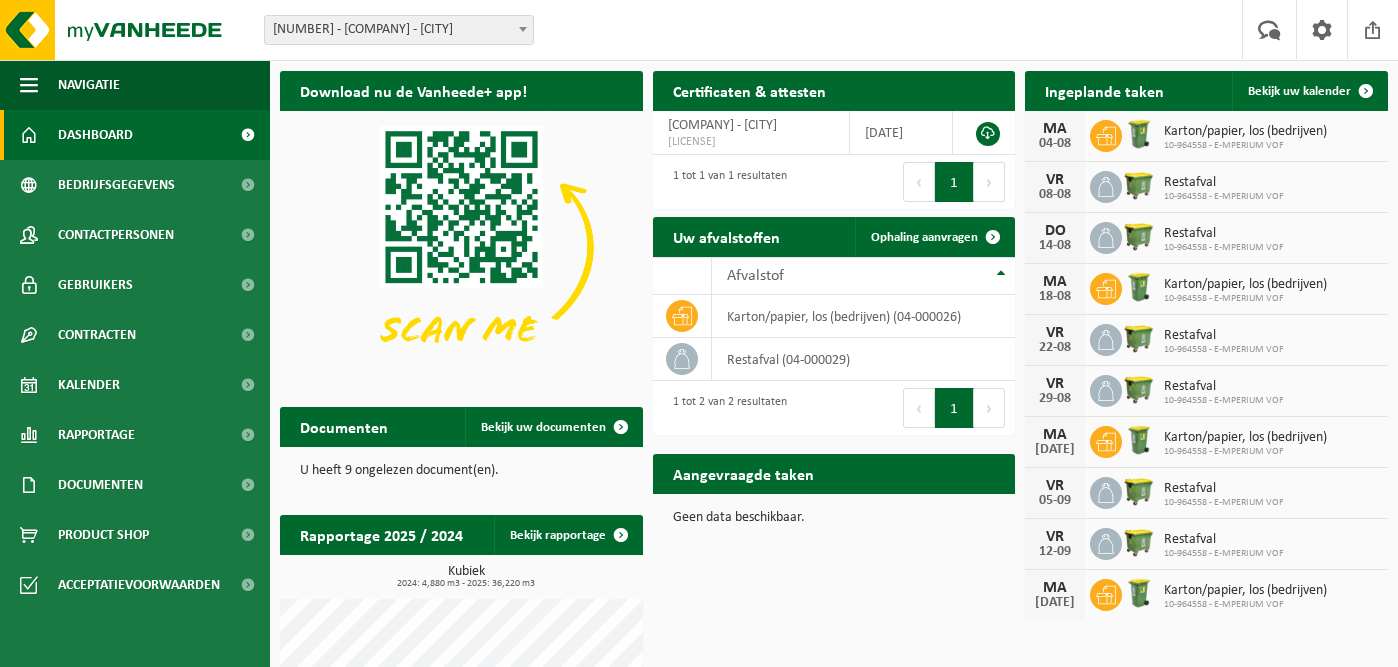 click at bounding box center (1139, 185) 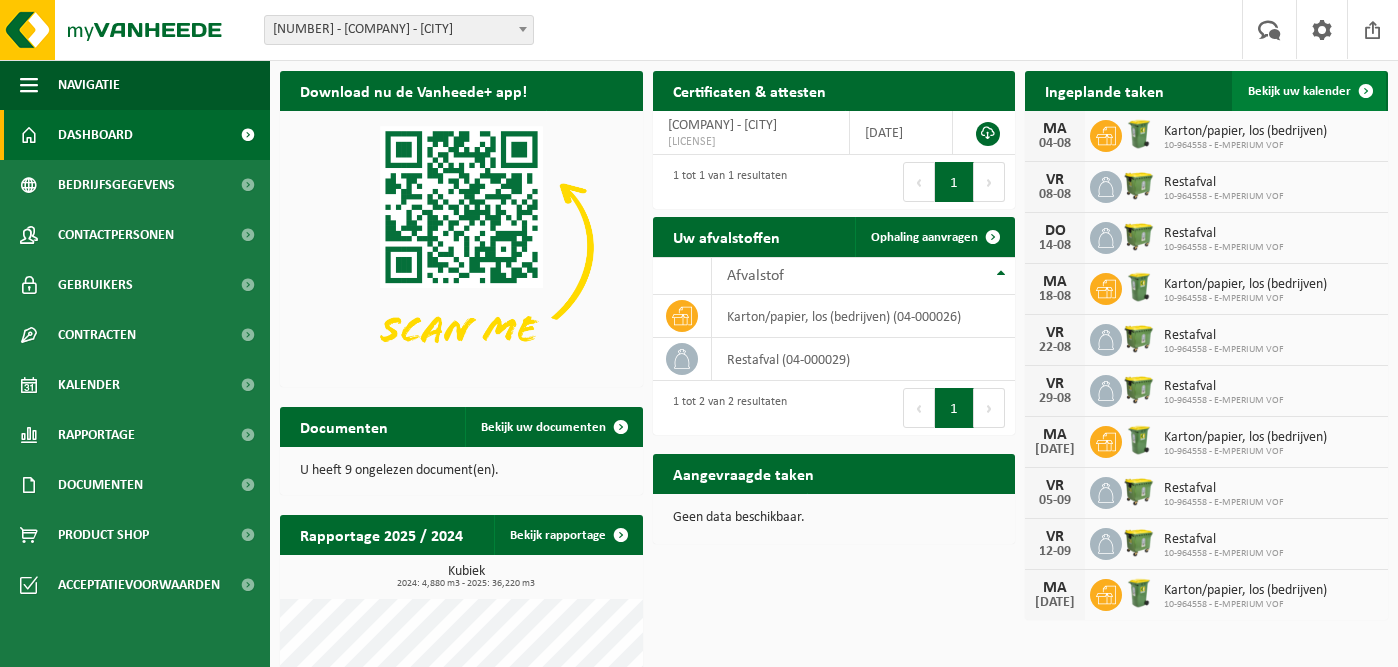 click on "Bekijk uw kalender" at bounding box center [1299, 91] 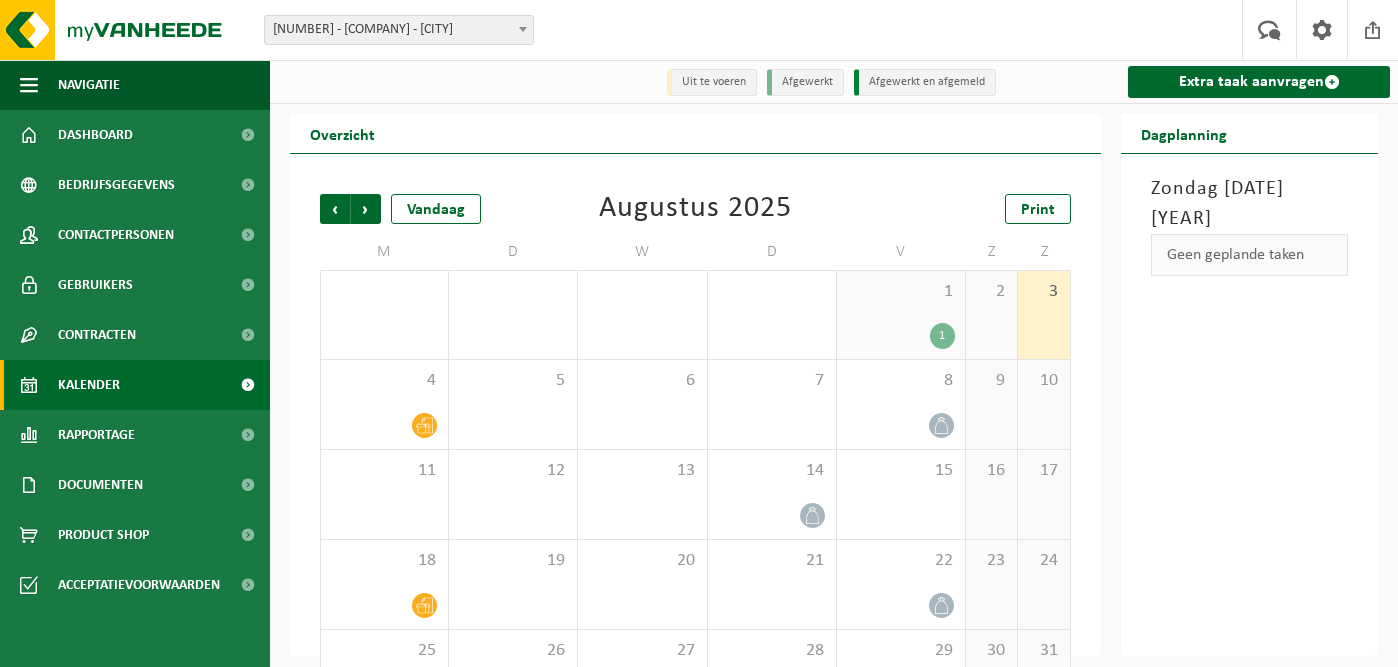 scroll, scrollTop: 0, scrollLeft: 0, axis: both 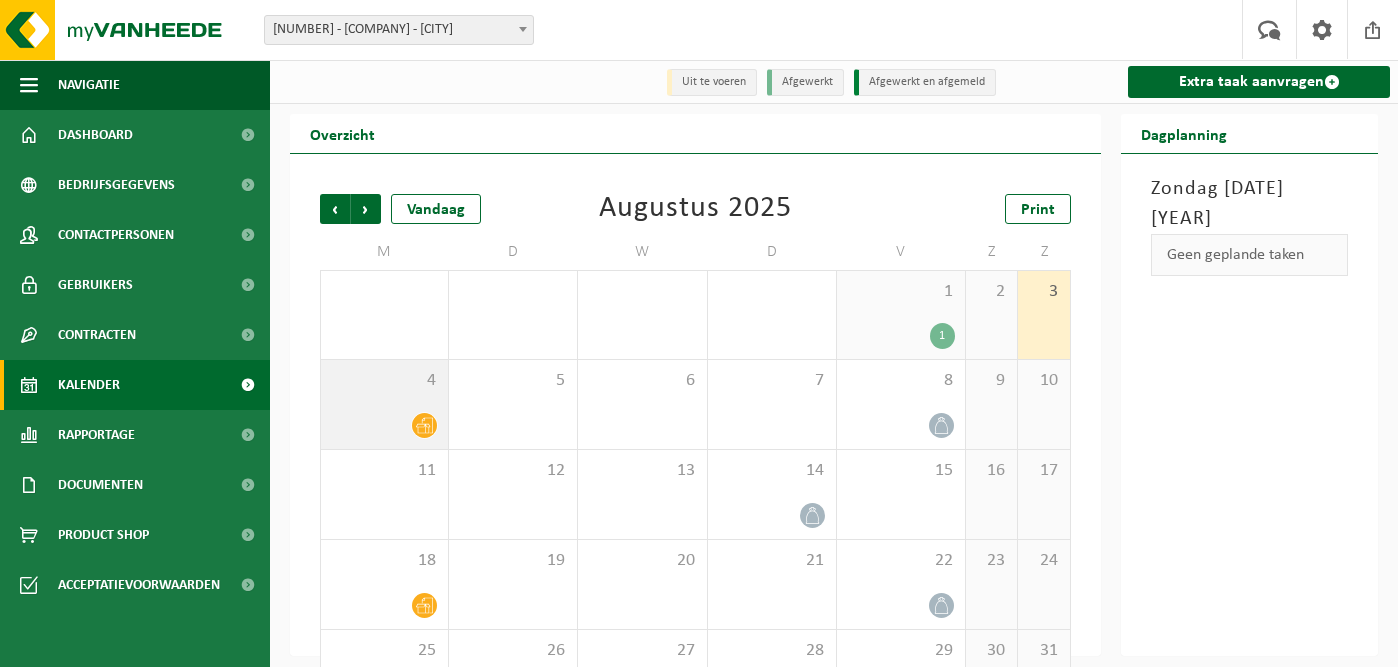 click on "4" at bounding box center (384, 404) 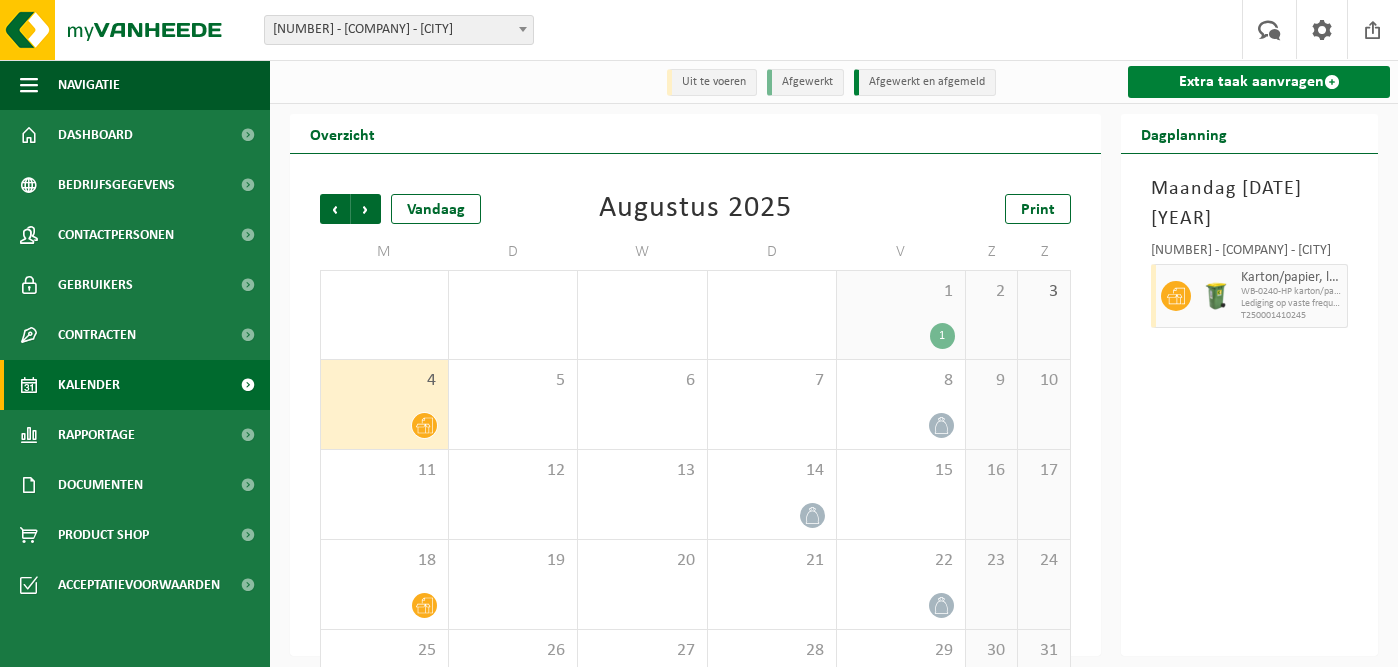 click on "Extra taak aanvragen" at bounding box center (1259, 82) 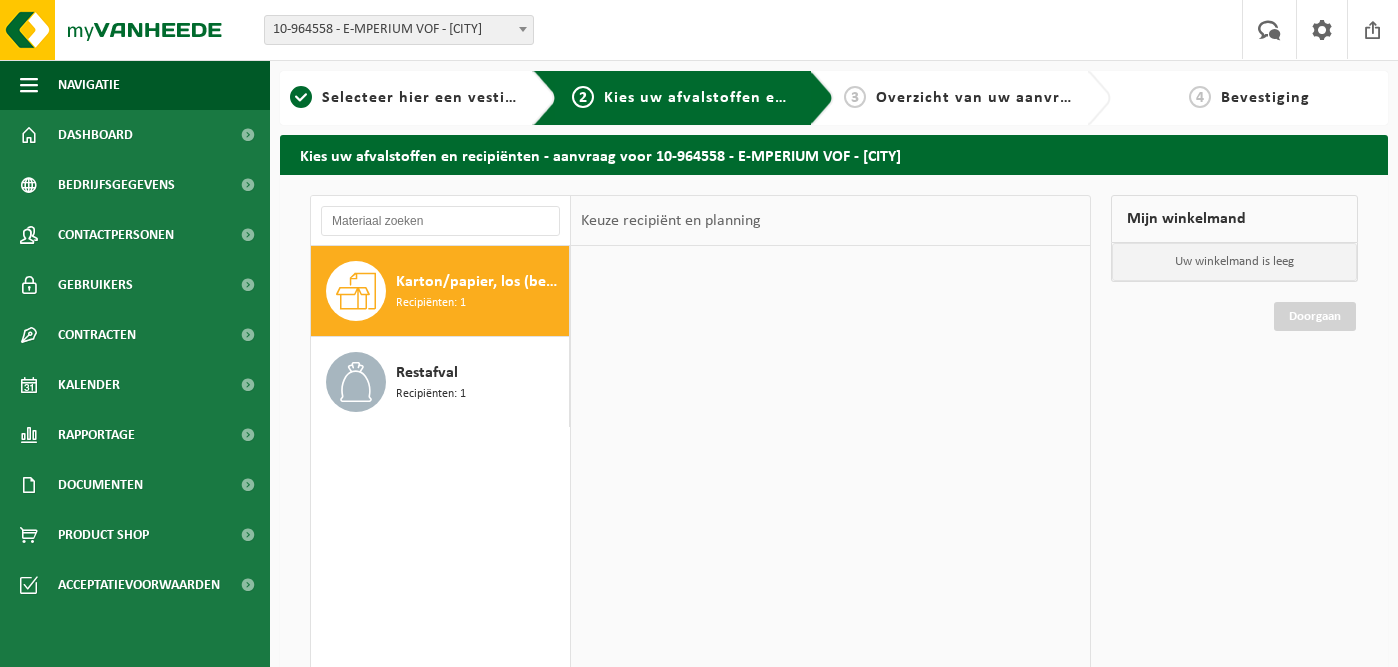 scroll, scrollTop: 0, scrollLeft: 0, axis: both 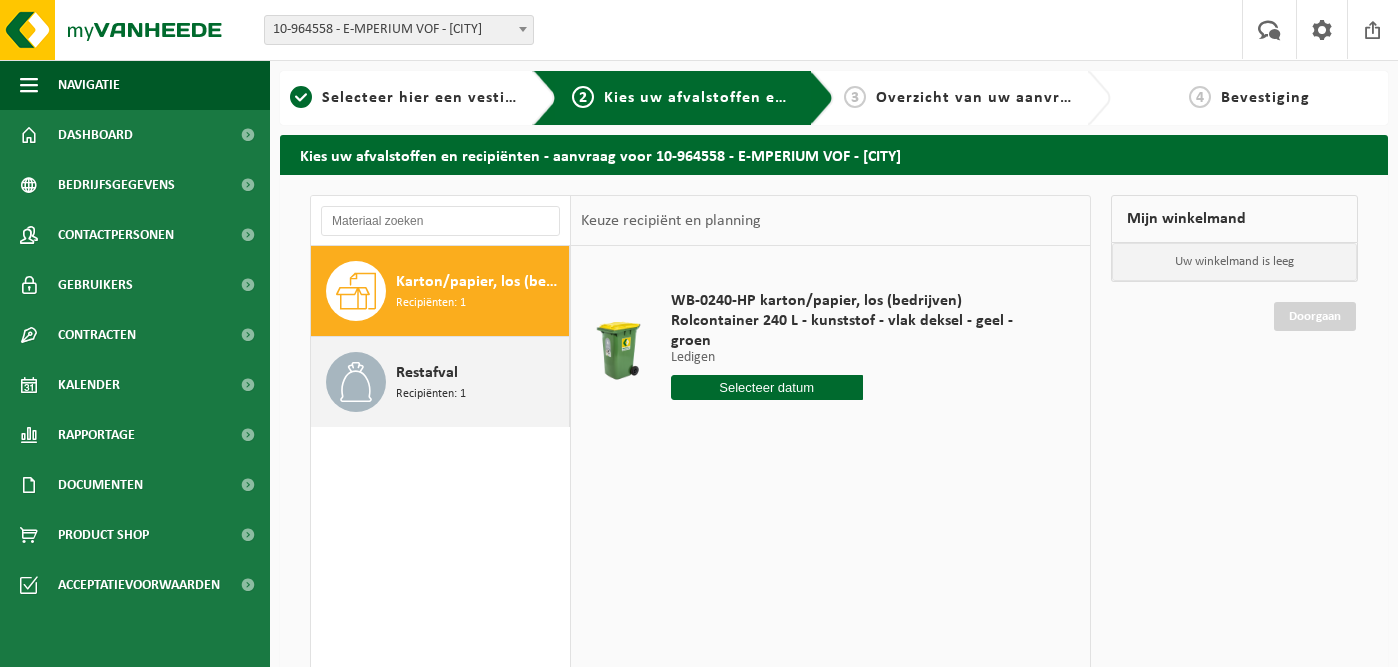 click on "Restafval   Recipiënten: 1" at bounding box center [480, 382] 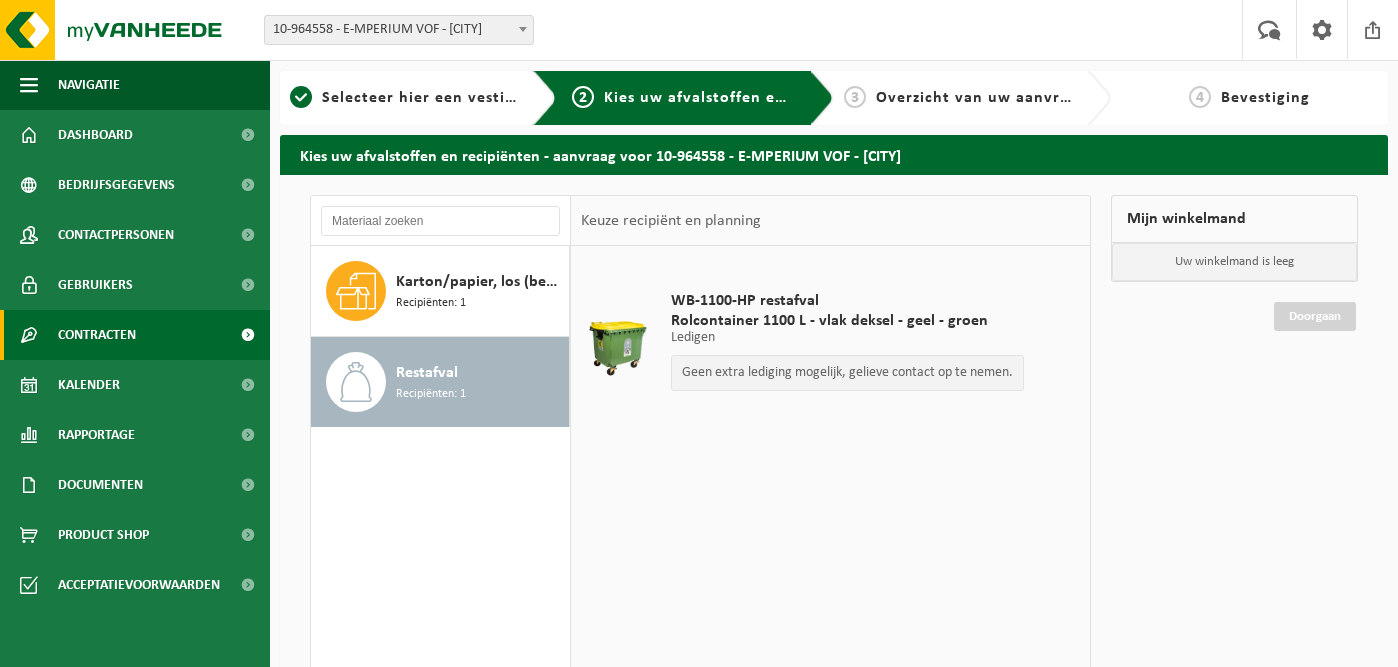 click on "Contracten" at bounding box center [97, 335] 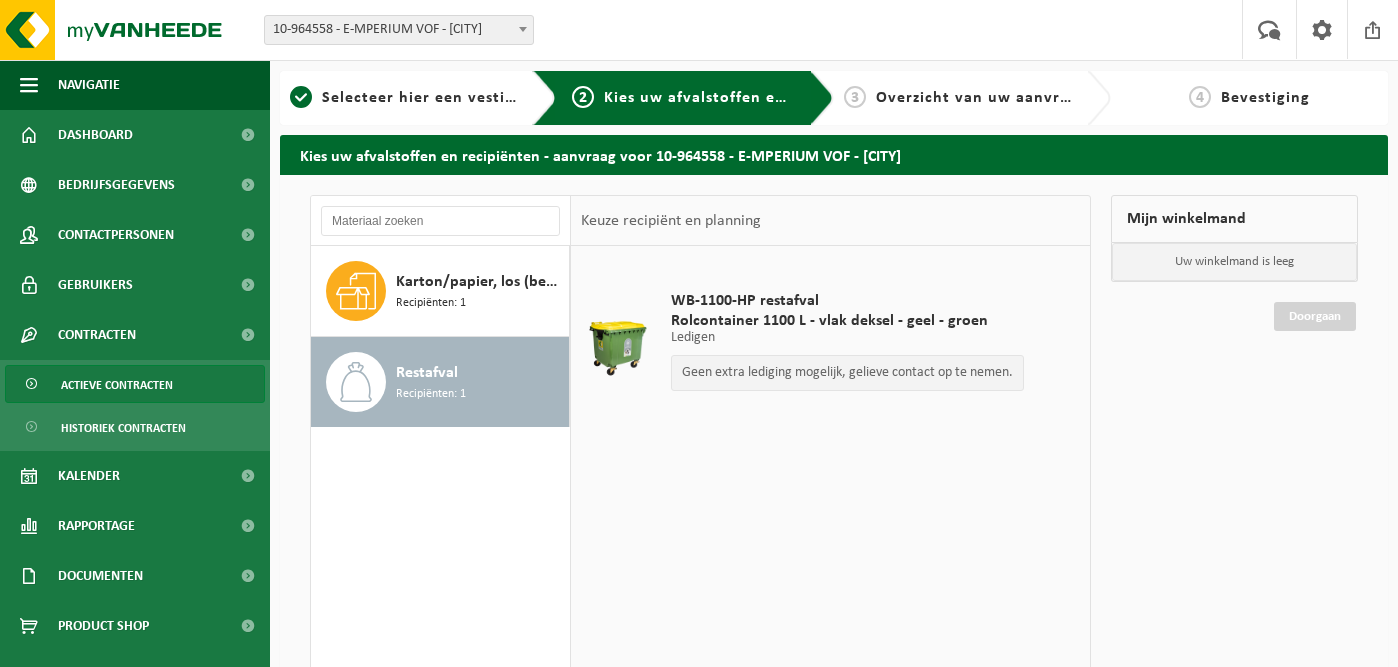 click on "Actieve contracten" at bounding box center [135, 384] 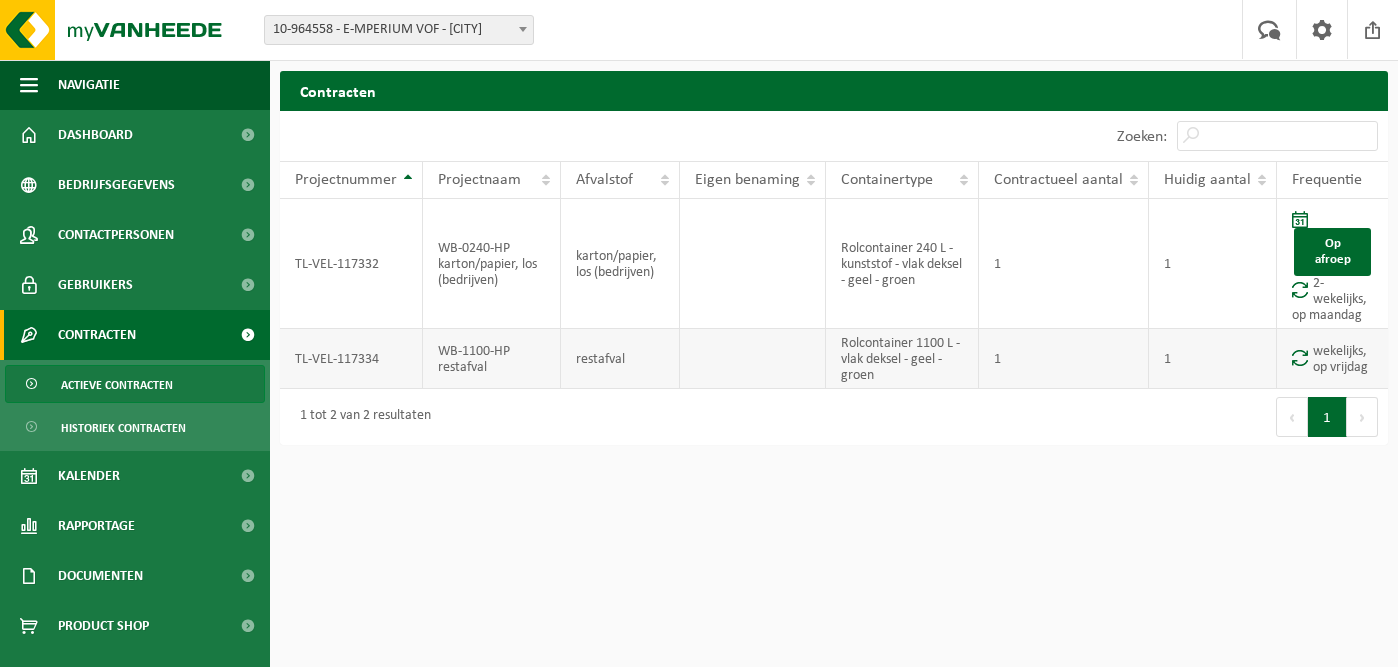 scroll, scrollTop: 0, scrollLeft: 0, axis: both 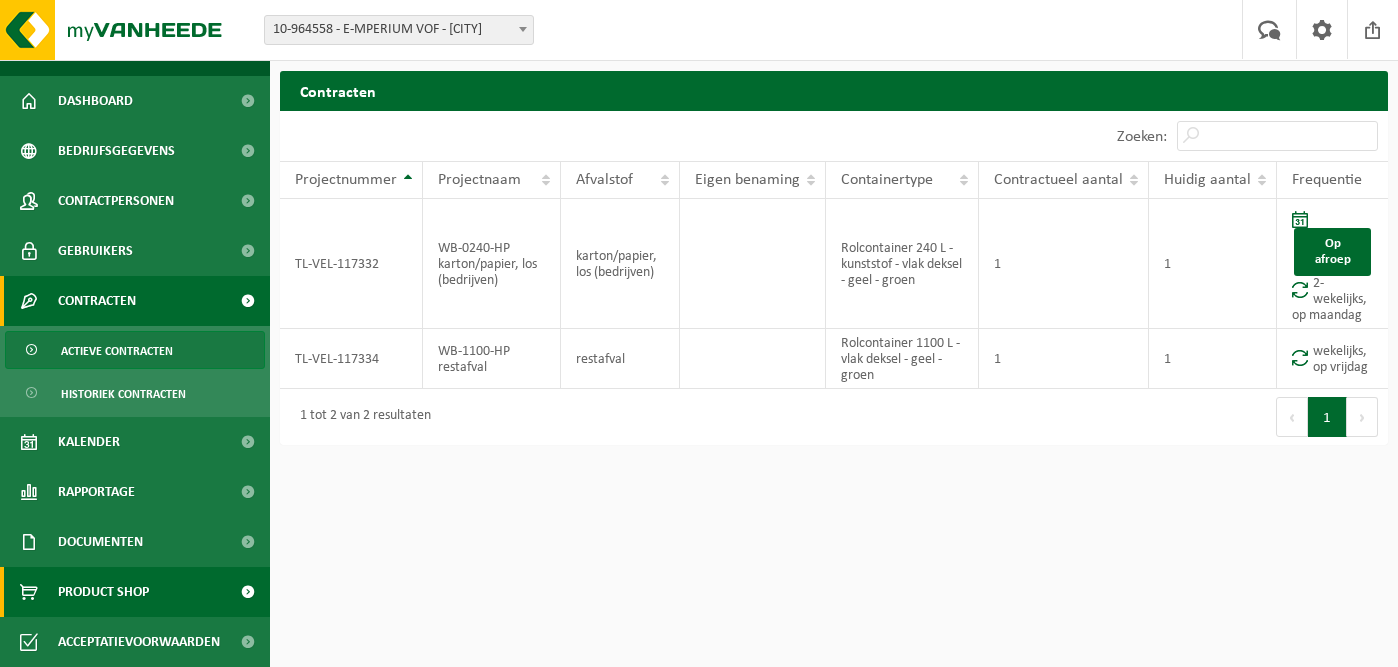 click on "Product Shop" at bounding box center (135, 592) 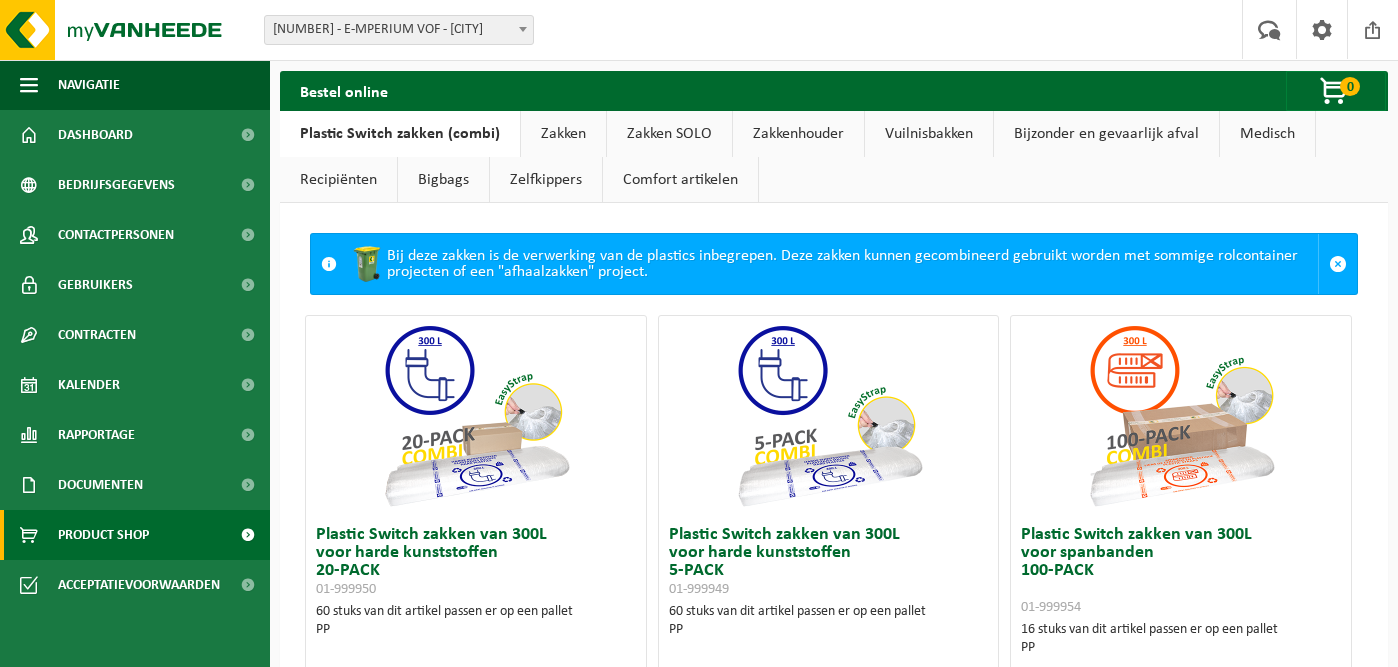 scroll, scrollTop: 0, scrollLeft: 0, axis: both 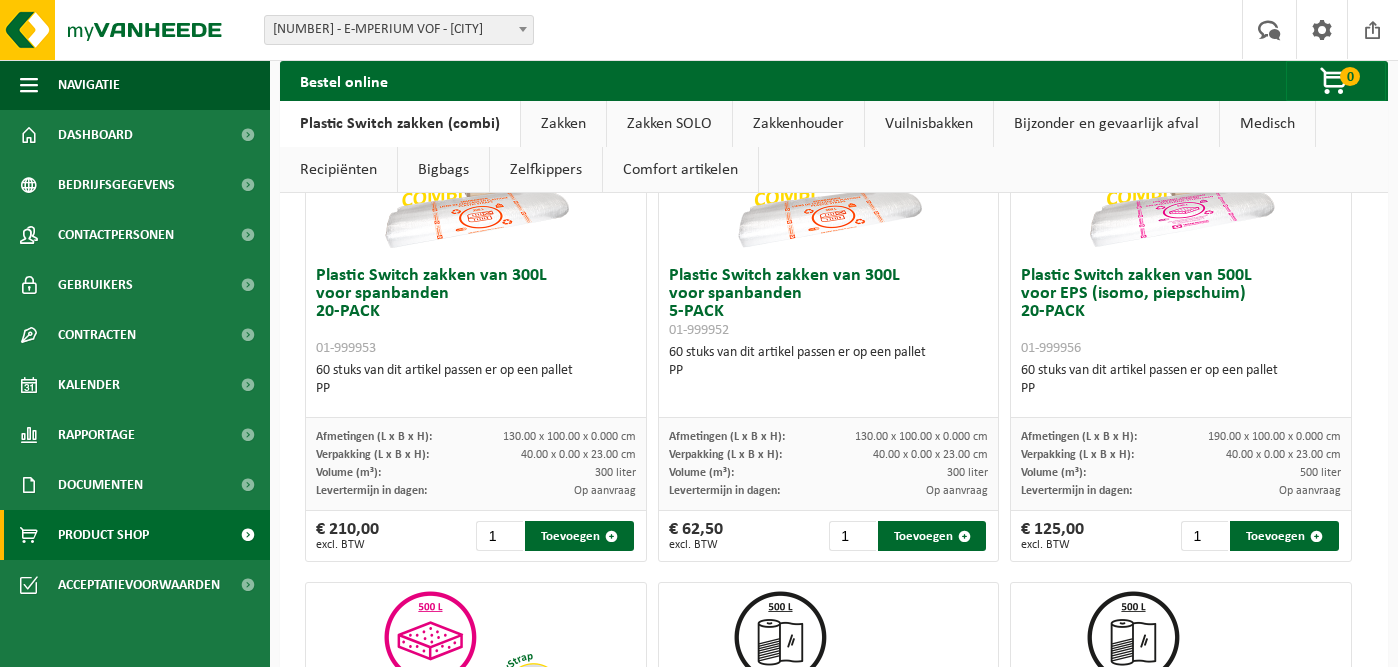 click on "Comfort artikelen" at bounding box center (680, 170) 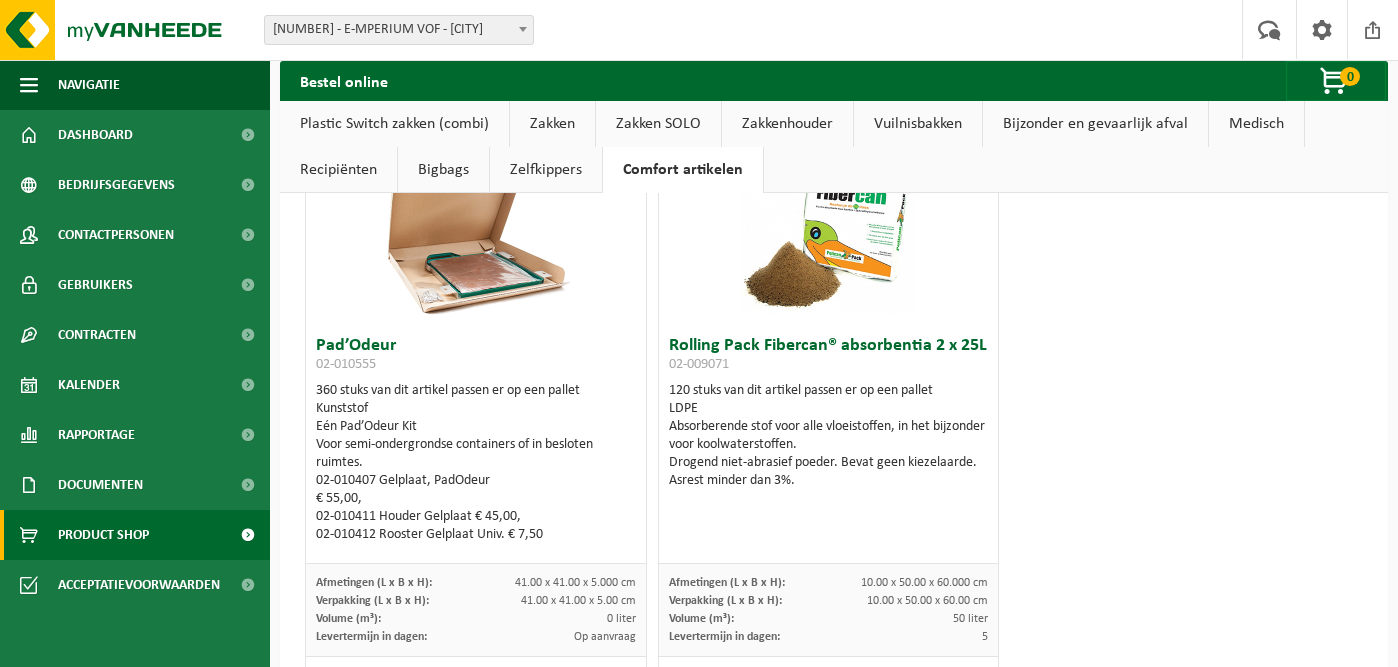 scroll, scrollTop: 707, scrollLeft: 0, axis: vertical 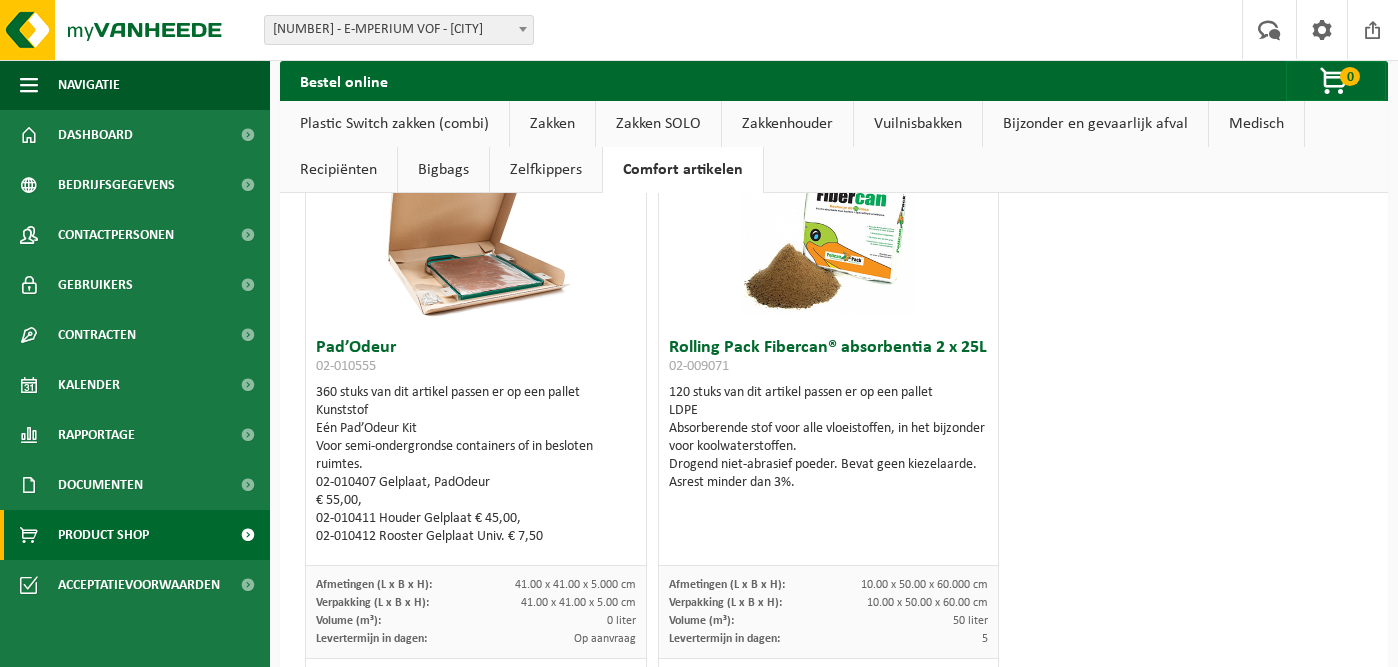 click on "Bijzonder en gevaarlijk afval" at bounding box center [1095, 124] 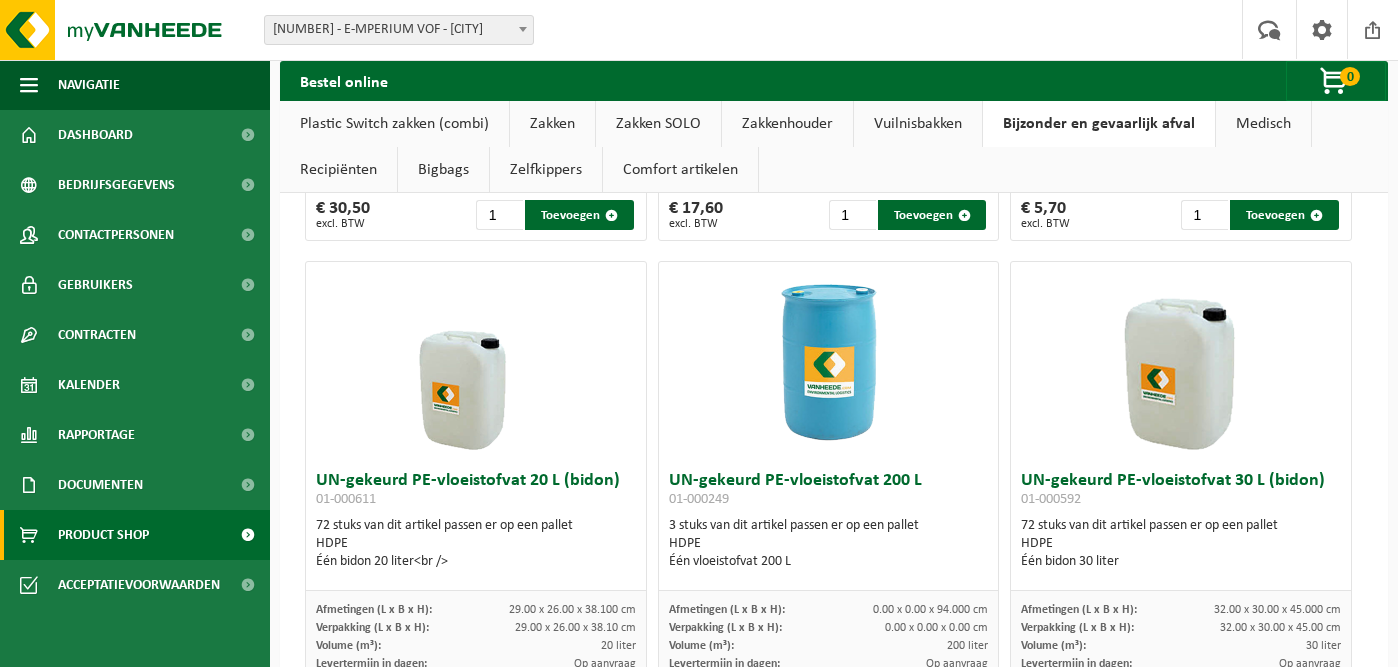 scroll, scrollTop: 969, scrollLeft: 0, axis: vertical 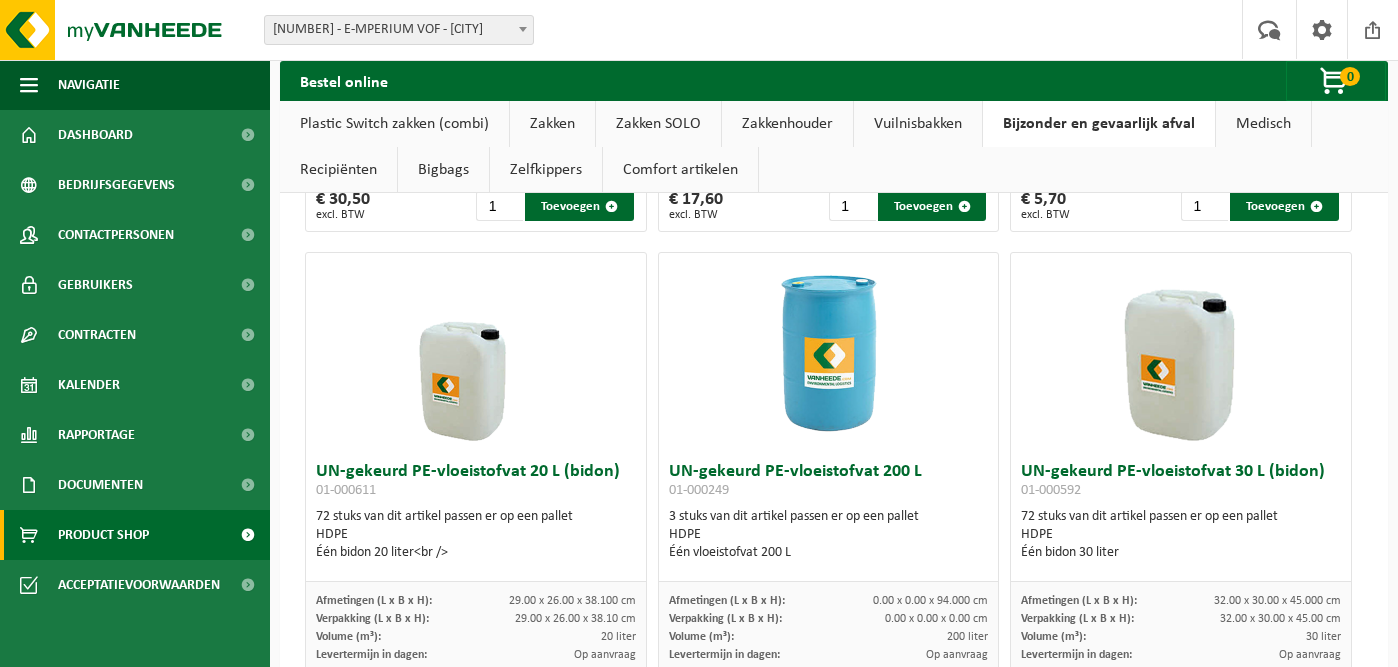 click on "Bijzonder en gevaarlijk afval" at bounding box center [1099, 124] 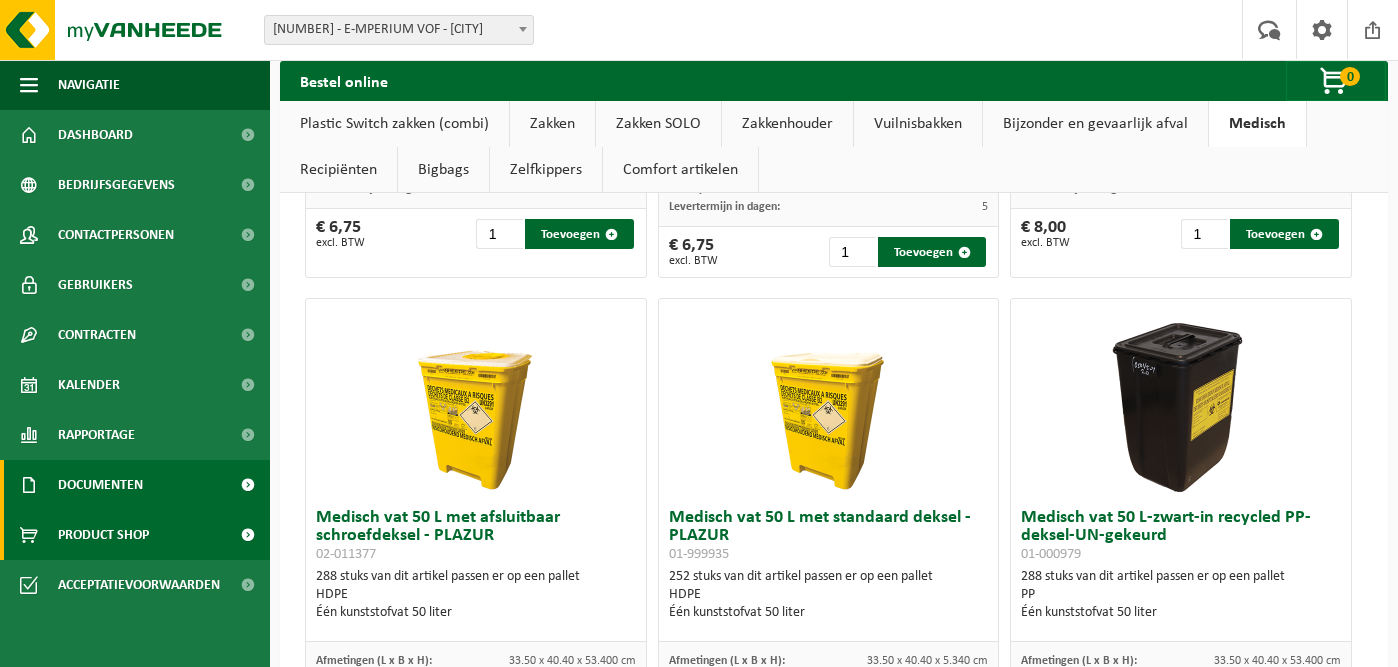 click on "Documenten" at bounding box center [135, 485] 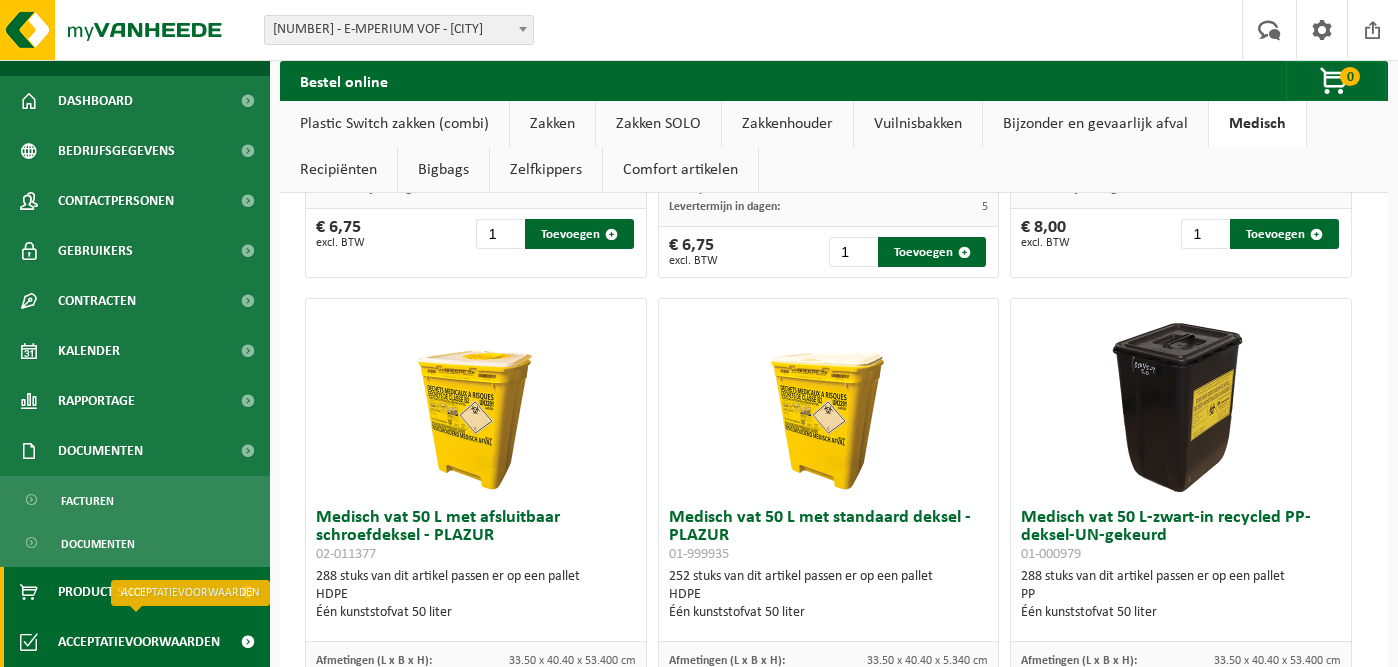 scroll, scrollTop: 34, scrollLeft: 0, axis: vertical 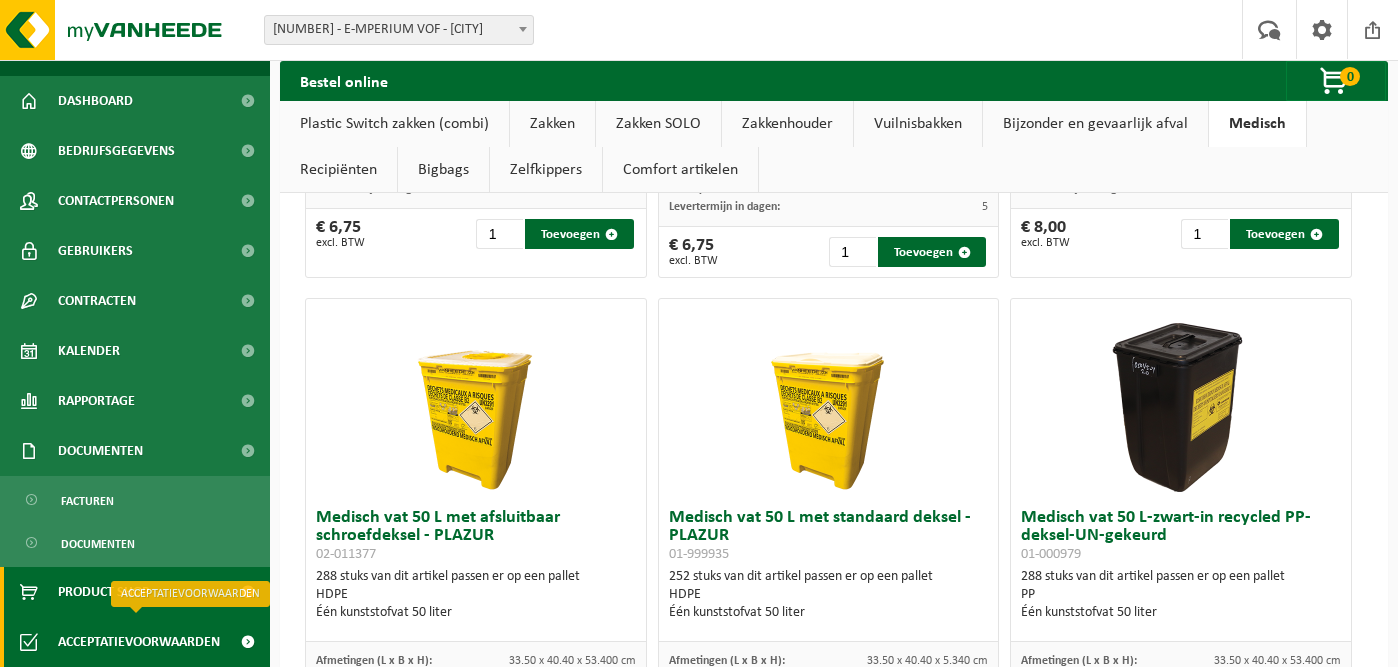 click on "Acceptatievoorwaarden" at bounding box center (139, 642) 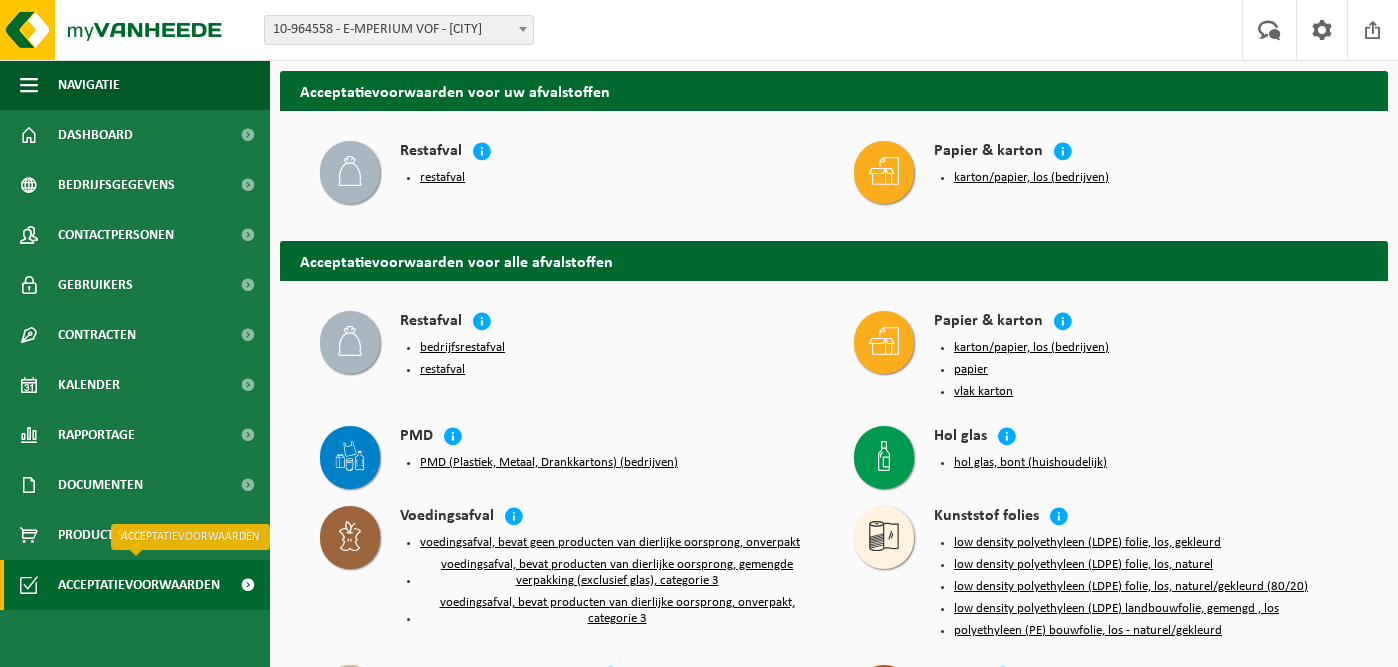 scroll, scrollTop: 0, scrollLeft: 0, axis: both 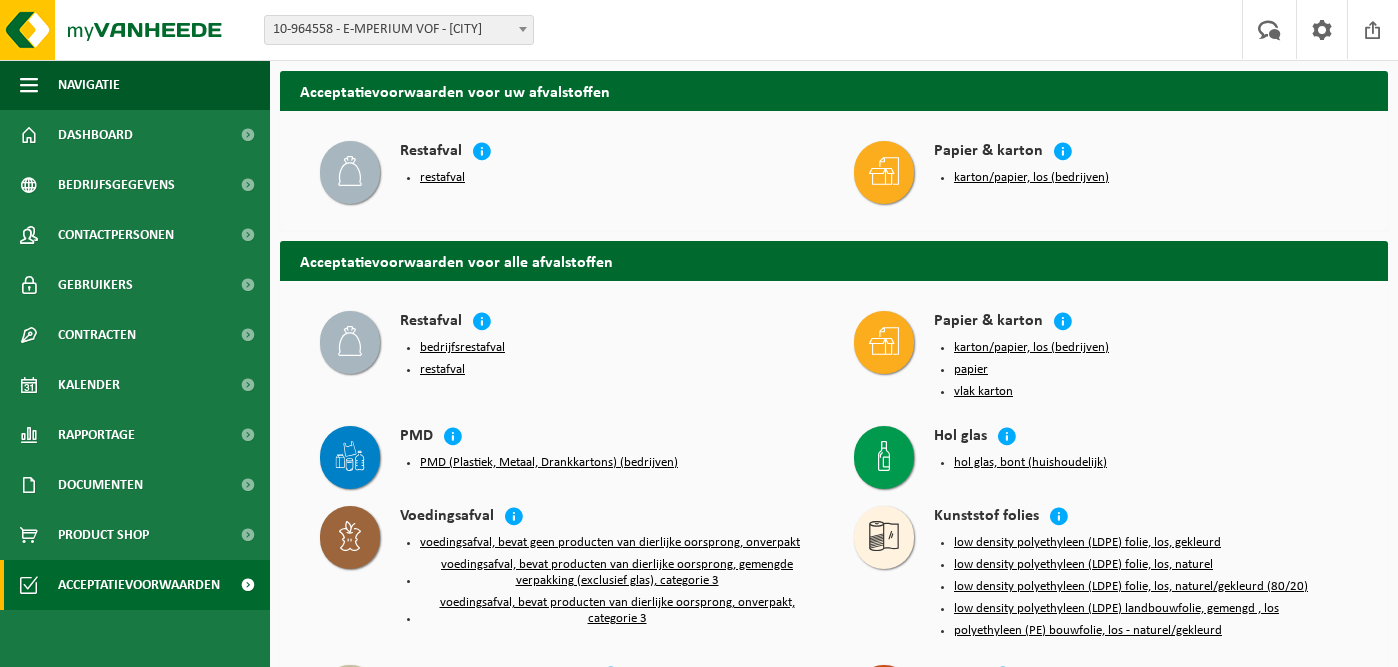 click on "bedrijfsrestafval" at bounding box center (462, 348) 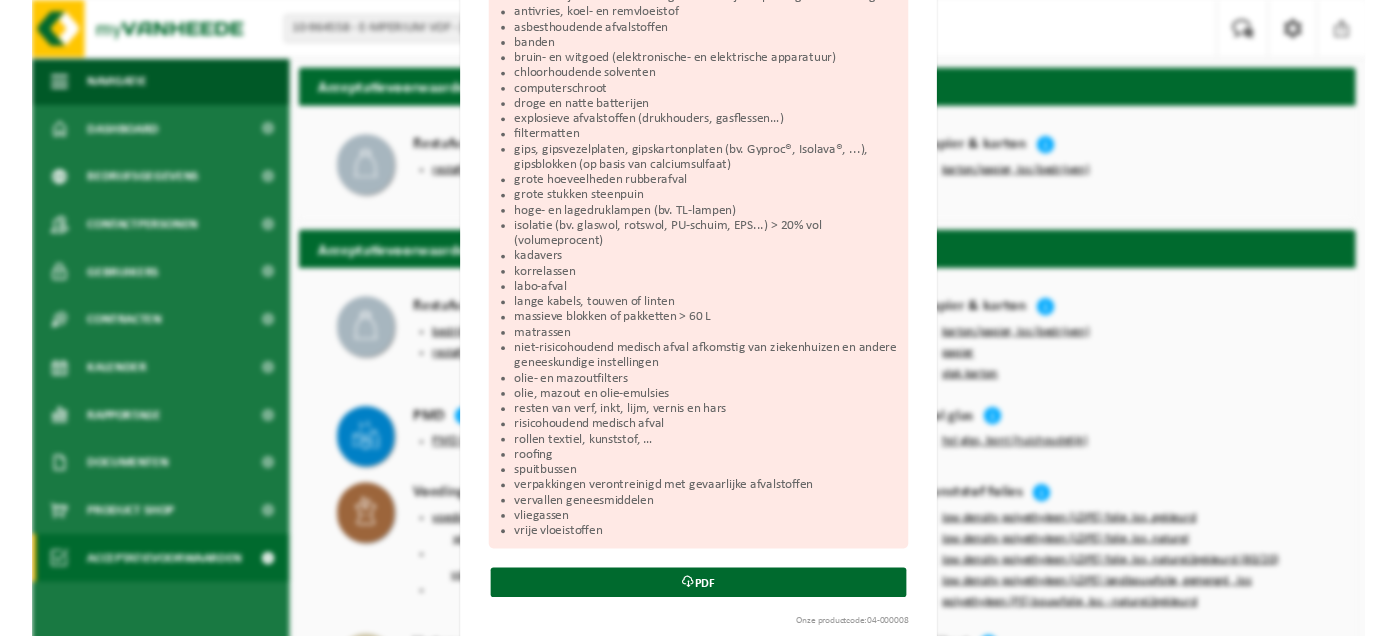 scroll, scrollTop: 532, scrollLeft: 0, axis: vertical 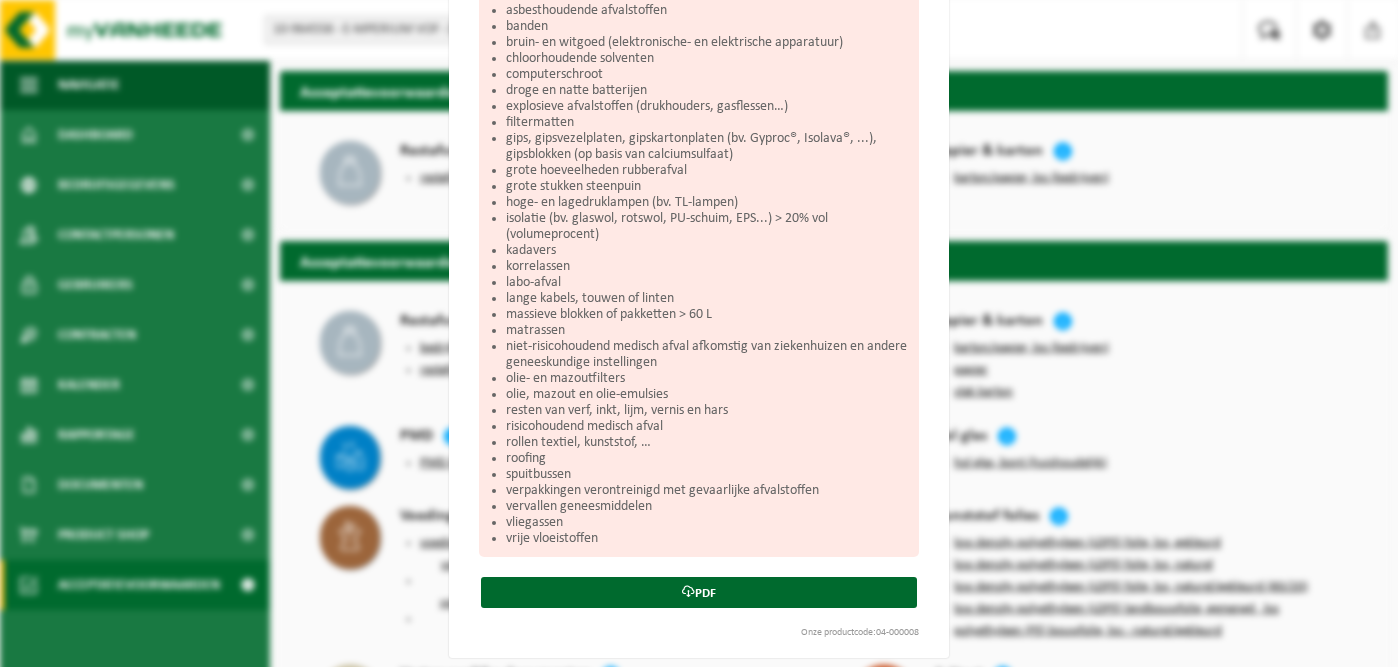 click on "risicohoudend medisch afval" at bounding box center [707, 427] 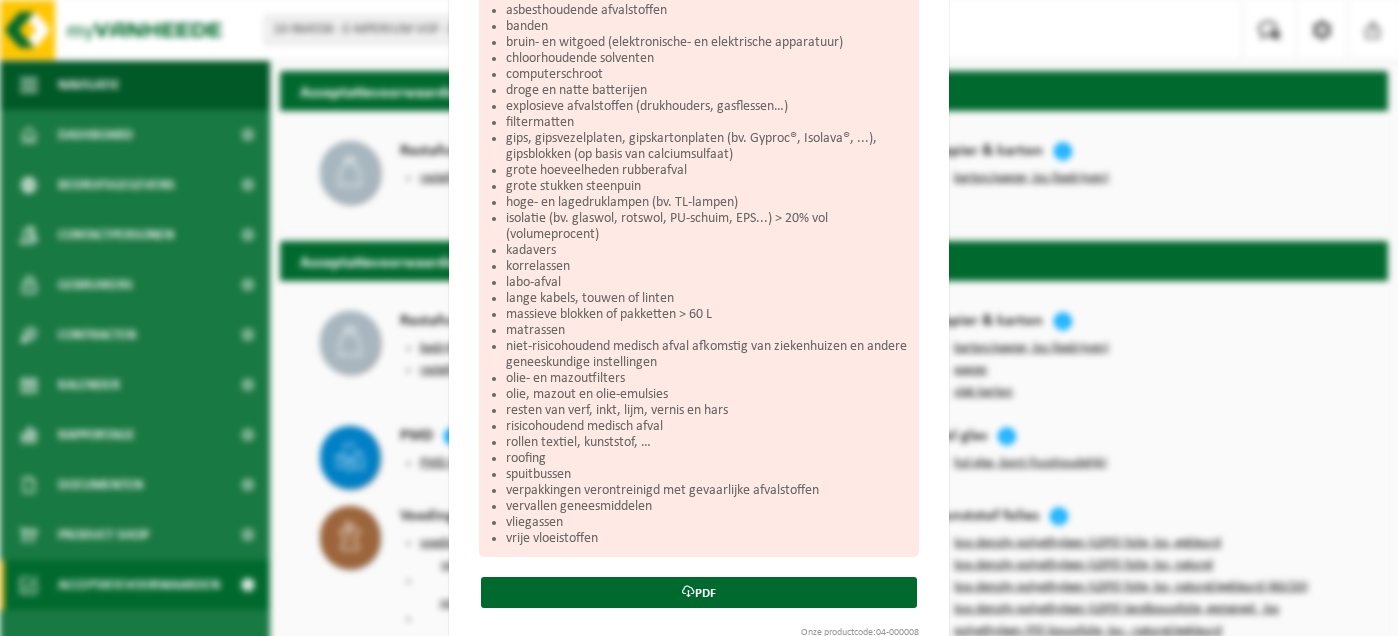 scroll, scrollTop: 421, scrollLeft: 0, axis: vertical 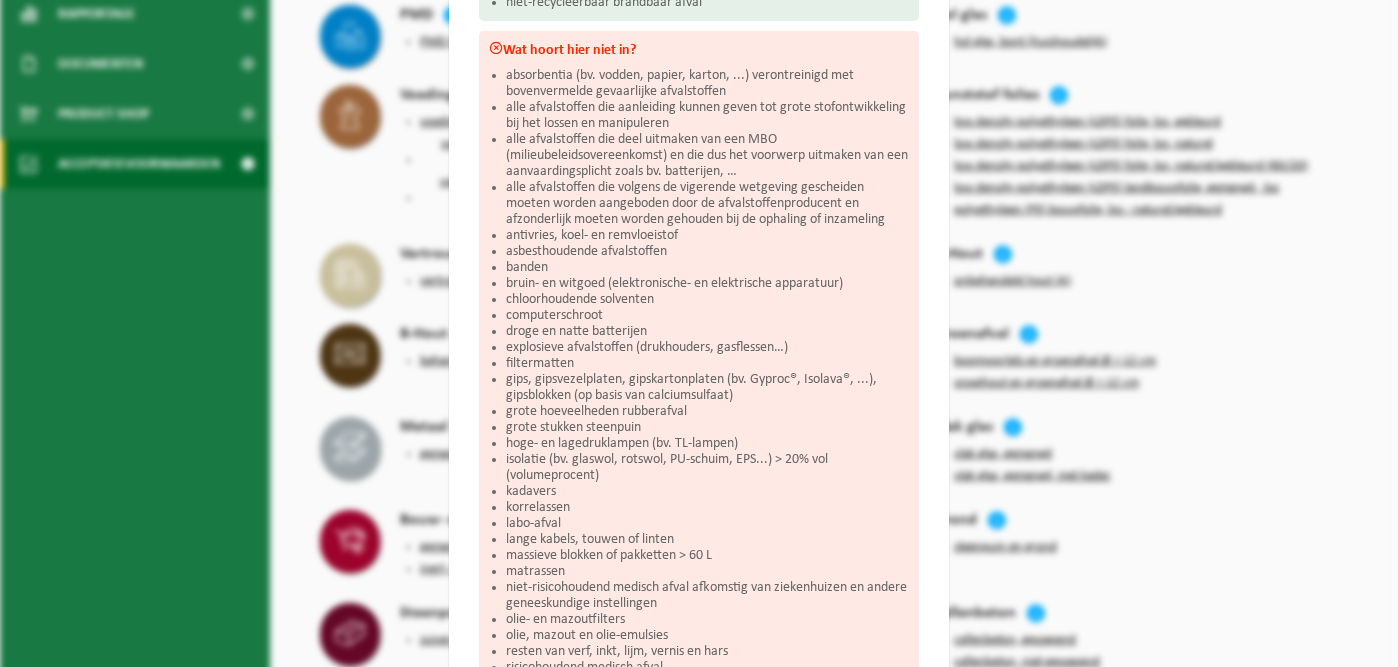 click on "Bedrijfsrestafval     Sluiten                                 Acceptatievoorwaarden voor bedrijfsrestafval          Wat hoort hierin?     niet-recycleerbaar brandbaar afval          Wat hoort hier niet in?     absorbentia (bv. vodden, papier, karton, ...) verontreinigd met bovenvermelde gevaarlijke afvalstoffen   alle afvalstoffen die aanleiding kunnen geven tot grote stofontwikkeling bij het lossen en manipuleren   alle afvalstoffen die deel uitmaken van een MBO (milieubeleidsovereenkomst) en die dus het voorwerp uitmaken van een aanvaardingsplicht zoals bv. batterijen, …   alle afvalstoffen die volgens de vigerende wetgeving gescheiden moeten worden aangeboden door de afvalstoffenproducent en afzonderlijk moeten worden gehouden bij de ophaling of inzameling   antivries, koel- en remvloeistof   asbesthoudende afvalstoffen   banden   bruin- en witgoed (elektronische- en elektrische apparatuur)   chloorhoudende solventen   computerschroot   droge en natte batterijen     filtermatten" at bounding box center (699, 333) 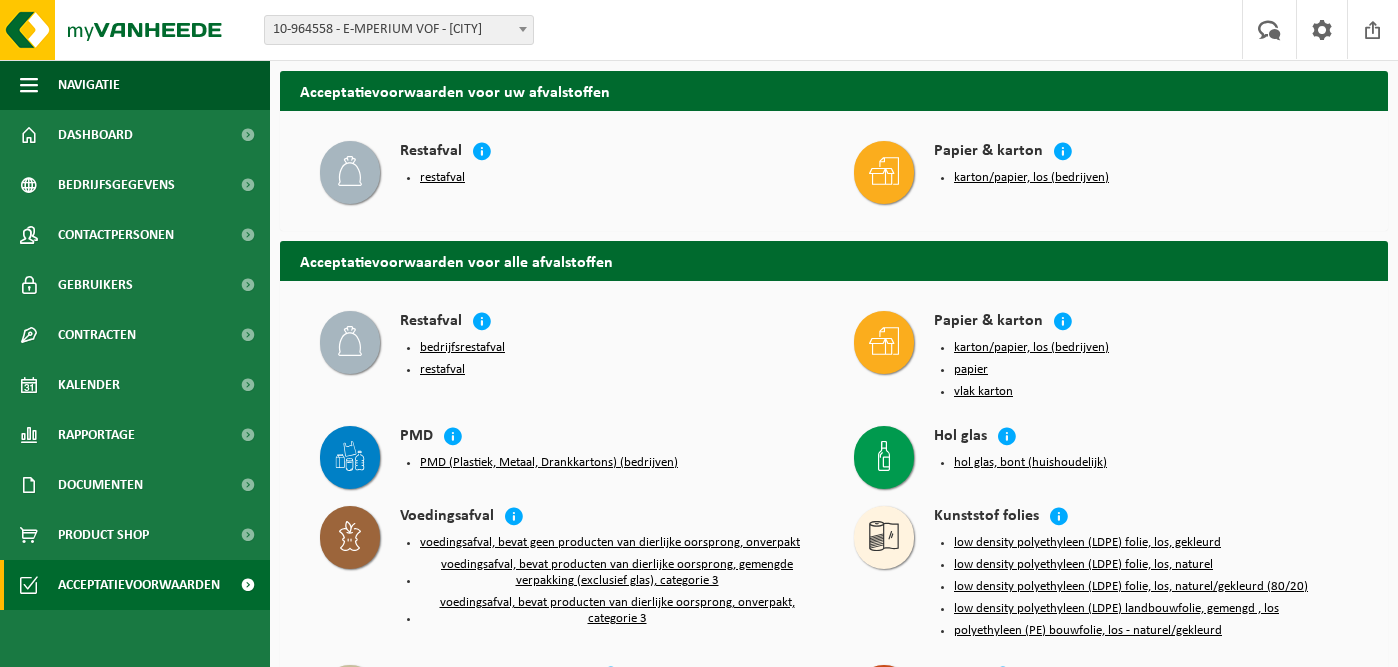 scroll, scrollTop: 0, scrollLeft: 0, axis: both 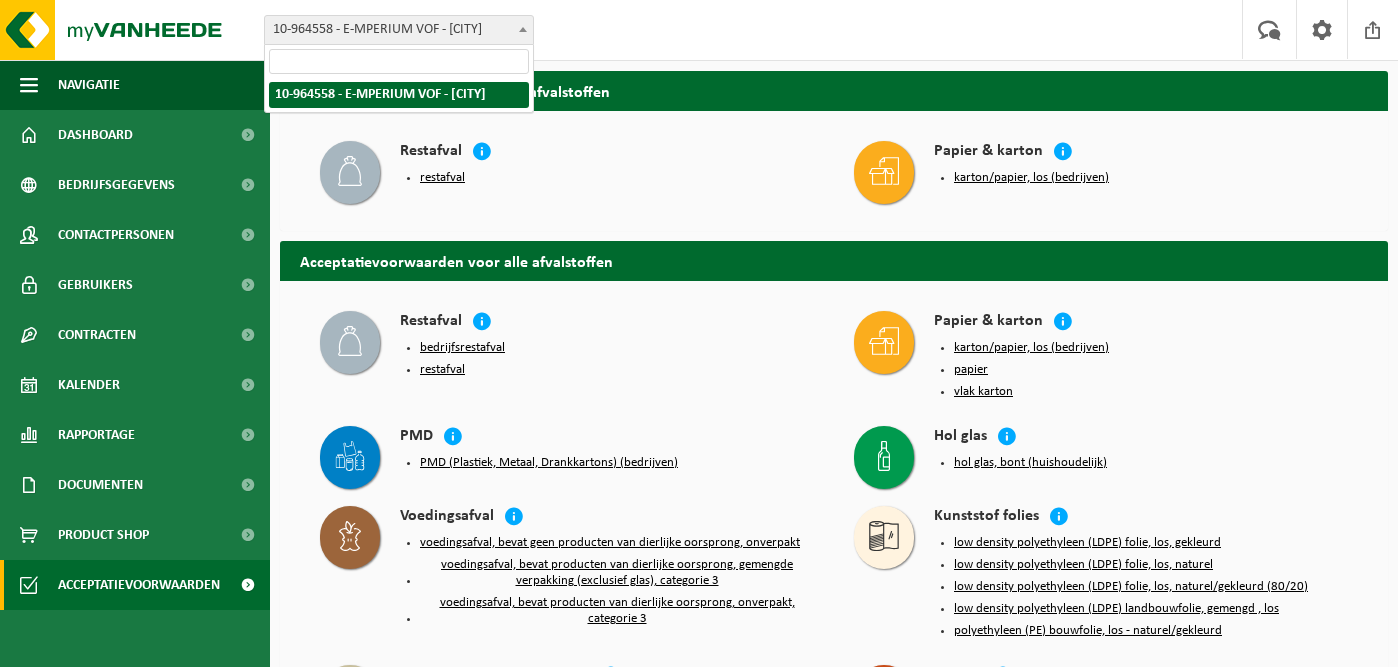 click on "[NUMBER] - [COMPANY] VOF - [CITY]" at bounding box center [399, 30] 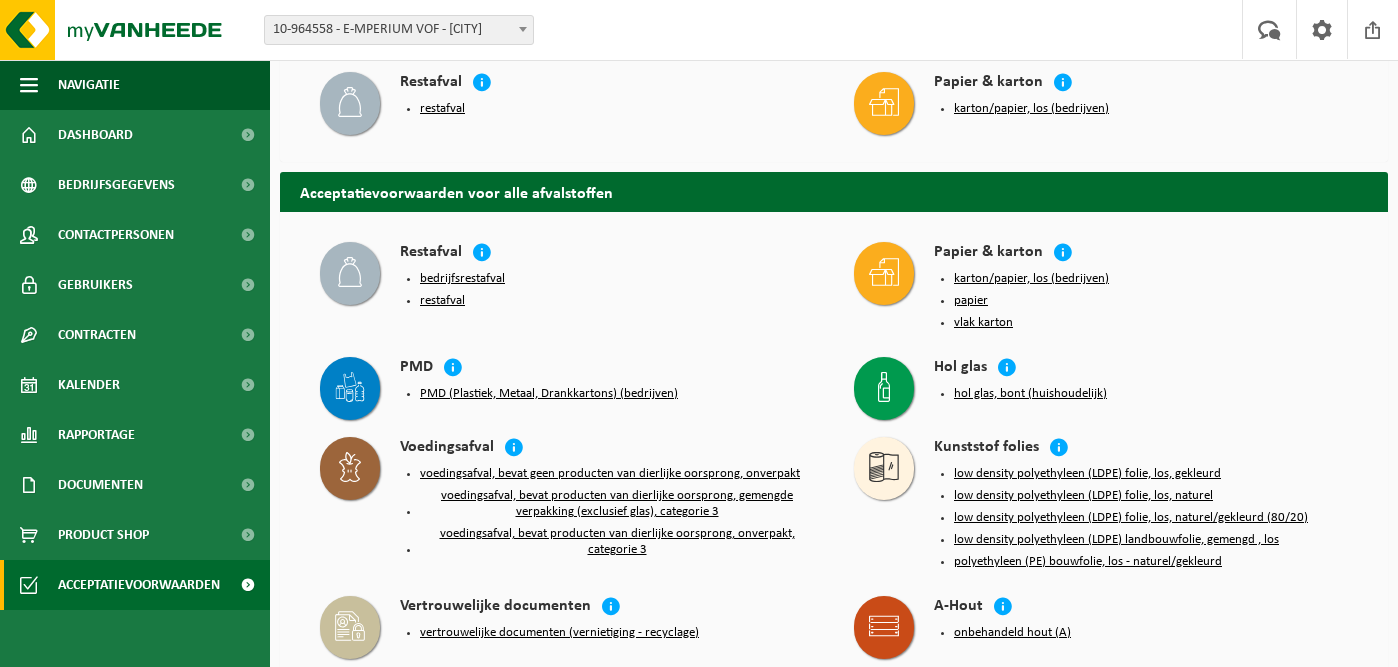 scroll, scrollTop: 73, scrollLeft: 0, axis: vertical 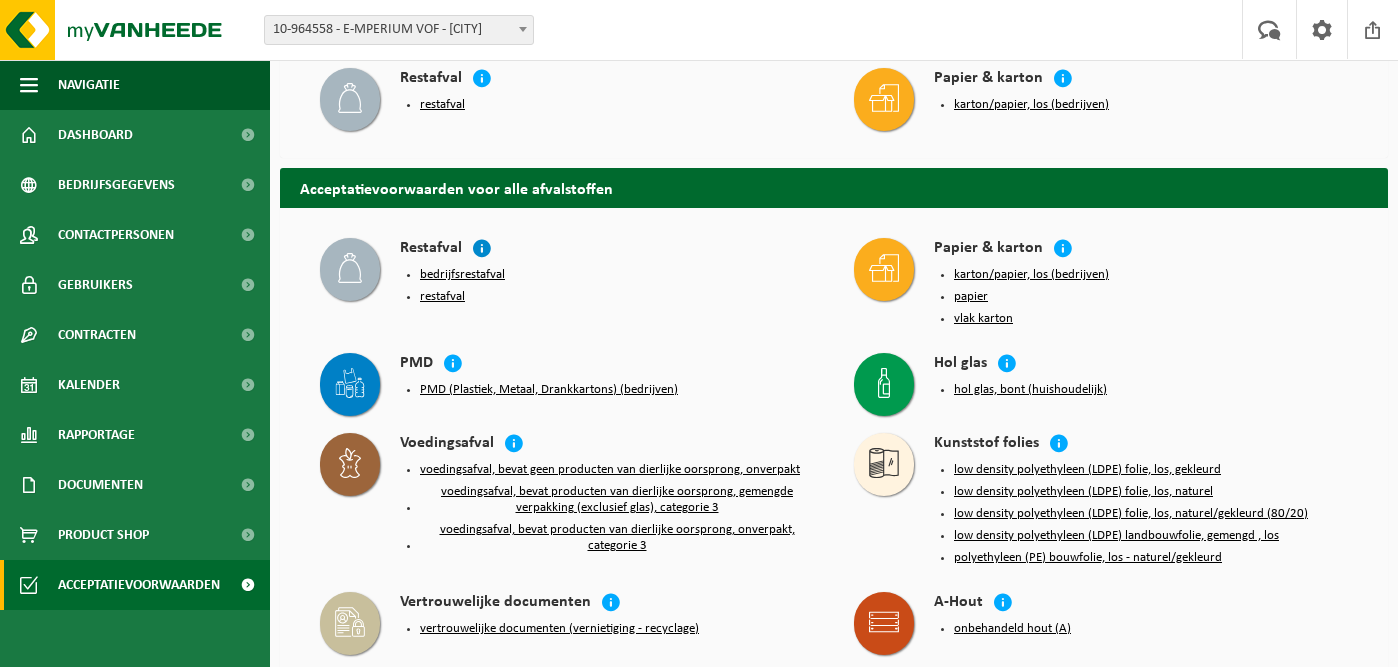 click at bounding box center [482, 248] 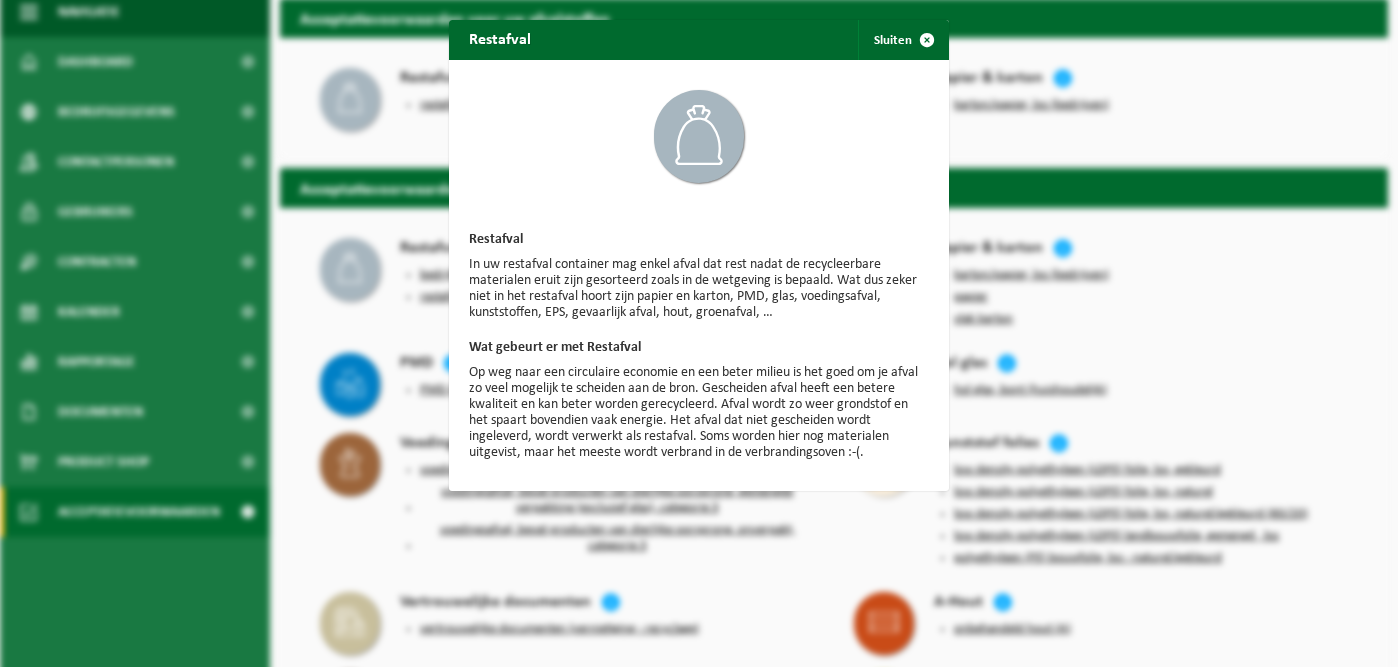 click on "Restafval     Sluiten                               Restafval   In uw restafval container mag enkel afval dat rest nadat de recycleerbare materialen eruit zijn gesorteerd zoals in de wetgeving is bepaald. Wat dus zeker niet in het restafval hoort zijn papier en karton, PMD, glas, voedingsafval, kunststoffen, EPS, gevaarlijk afval, hout, groenafval, …    Wat gebeurt er met Restafval   Op weg naar een circulaire economie en een beter milieu is het goed om je afval zo veel mogelijk te scheiden aan de bron. Gescheiden afval heeft een betere kwaliteit en kan beter worden gerecycleerd. Afval wordt zo weer grondstof en het spaart bovendien vaak energie. Het afval dat niet gescheiden wordt ingeleverd, wordt verwerkt als restafval. Soms worden hier nog materialen uitgevist, maar het meeste wordt verbrand in de verbrandingsoven :-(." at bounding box center (699, 333) 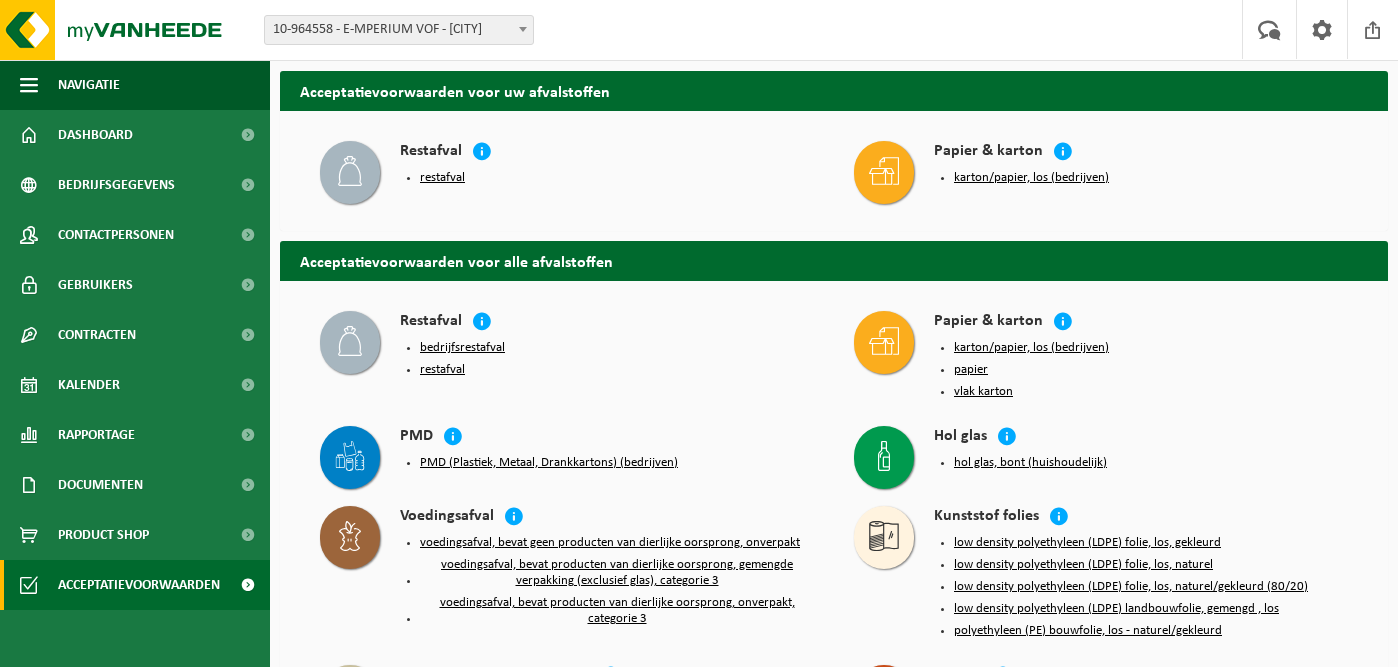 scroll, scrollTop: 0, scrollLeft: 0, axis: both 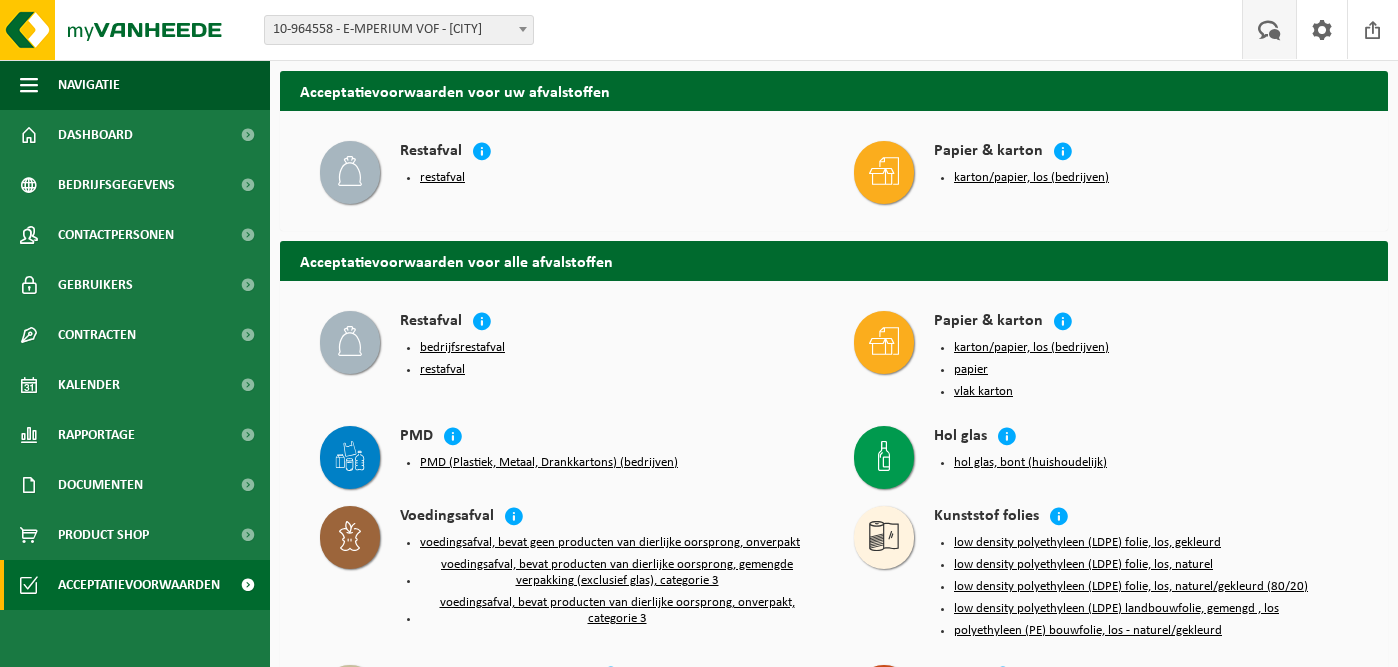 click at bounding box center [1269, 29] 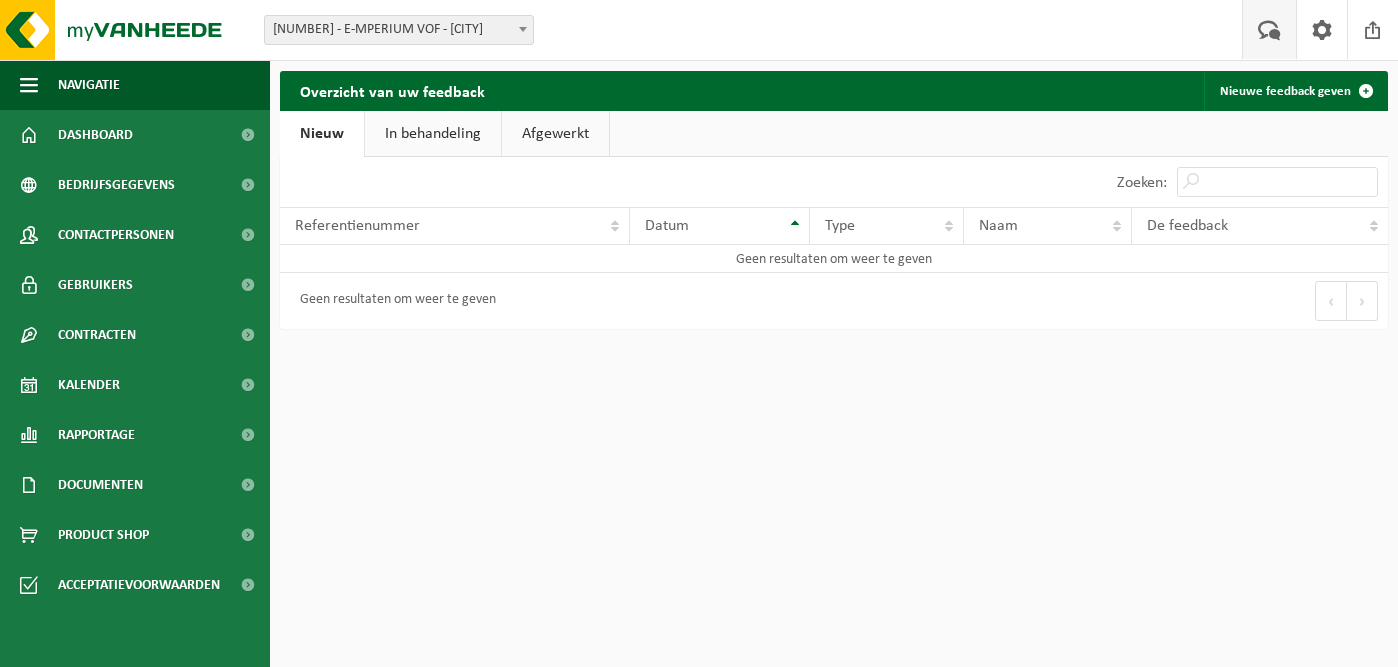 scroll, scrollTop: 0, scrollLeft: 0, axis: both 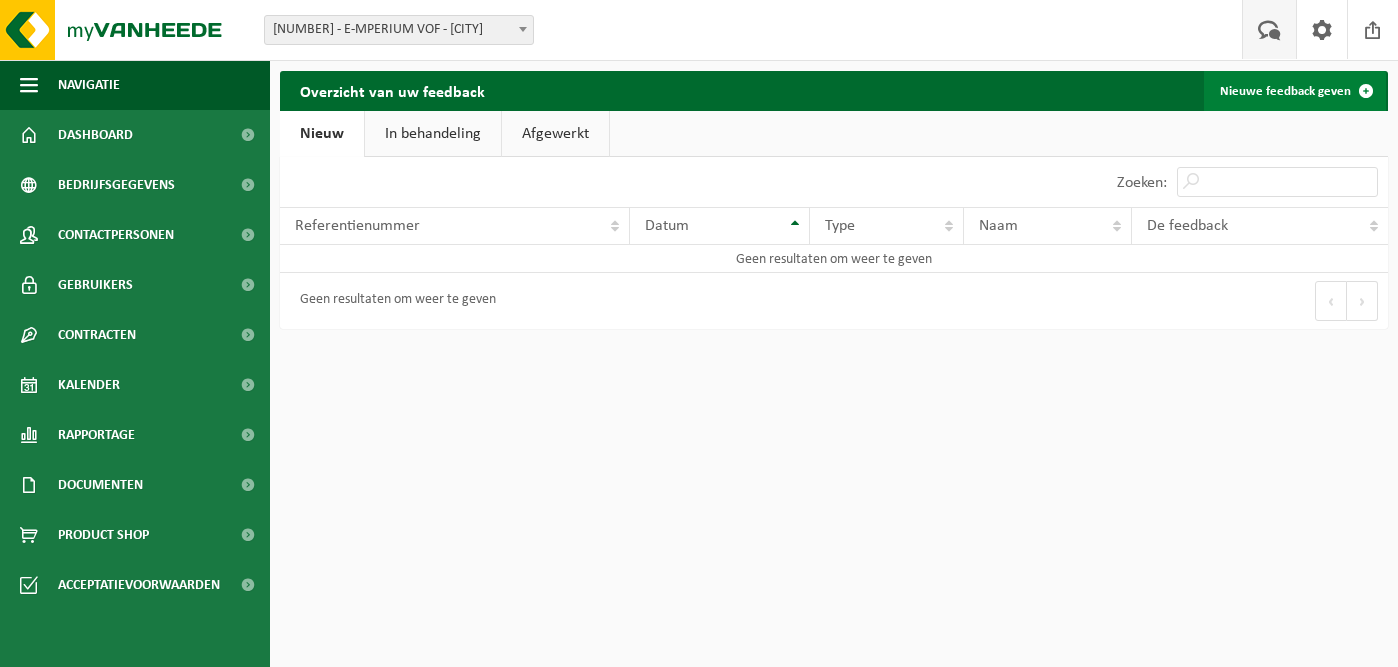 click on "Nieuwe feedback geven" at bounding box center (1295, 91) 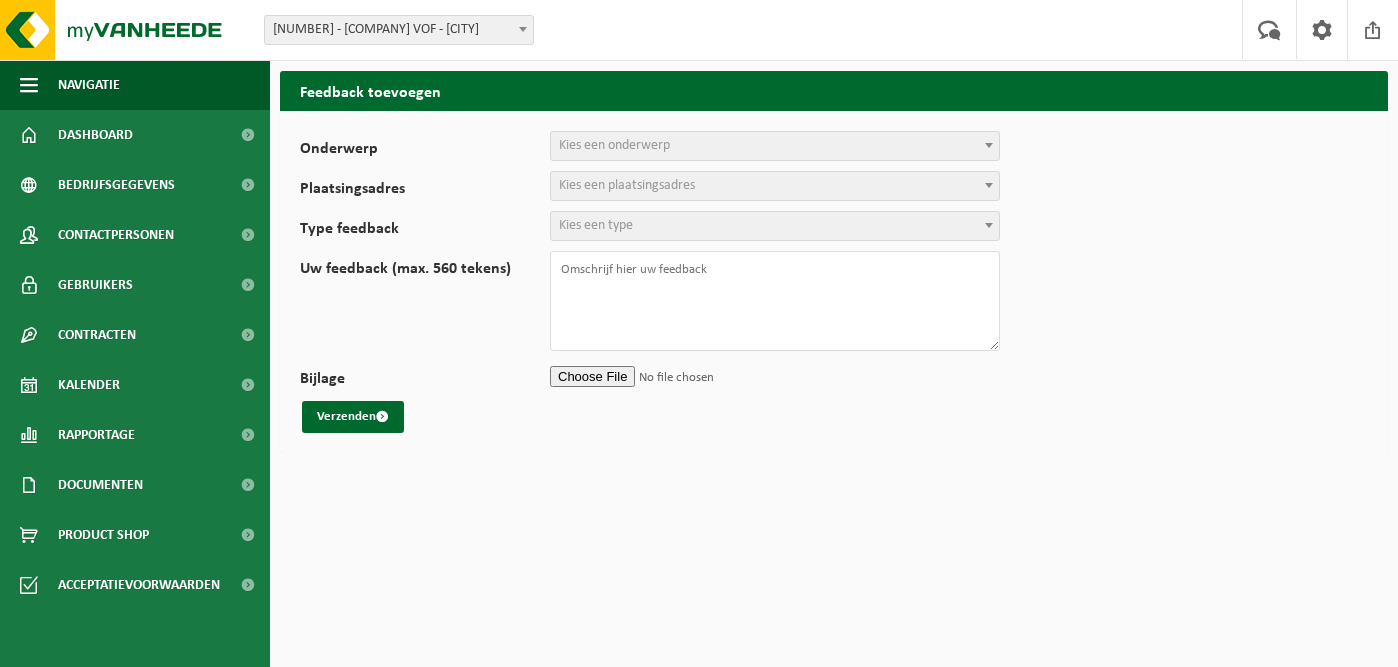scroll, scrollTop: 0, scrollLeft: 0, axis: both 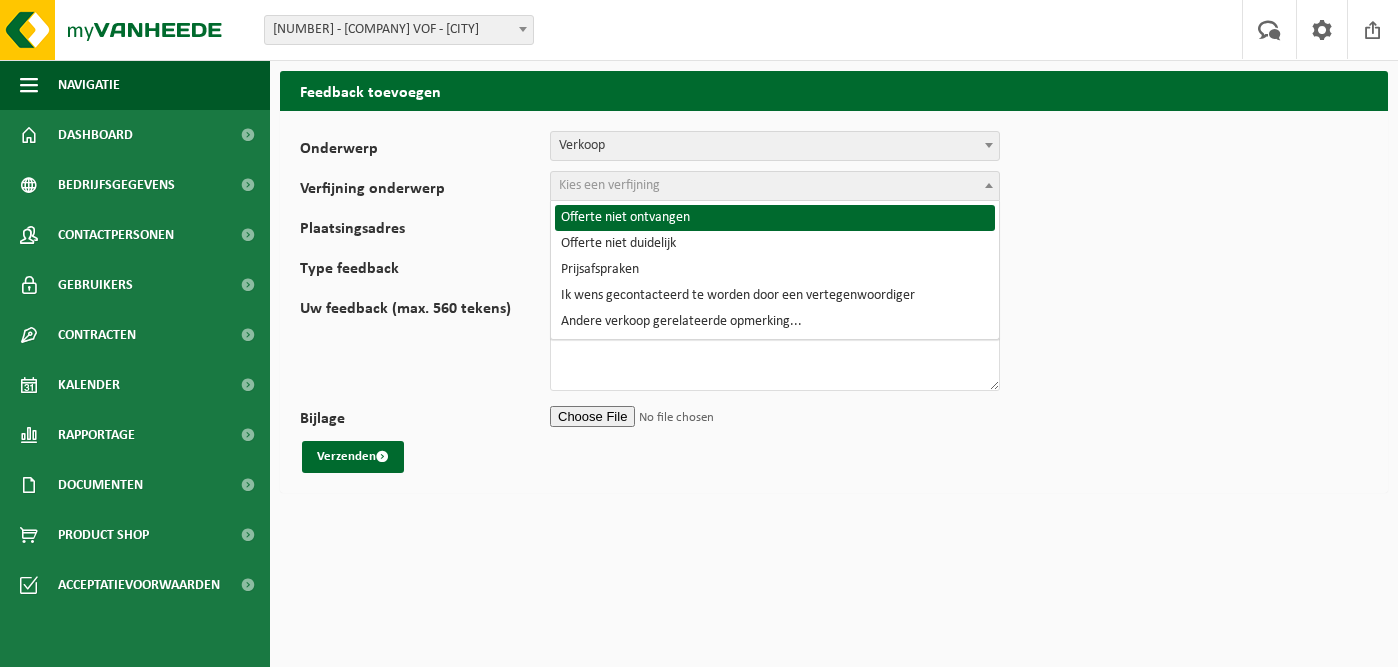click on "Kies een verfijning" at bounding box center (775, 186) 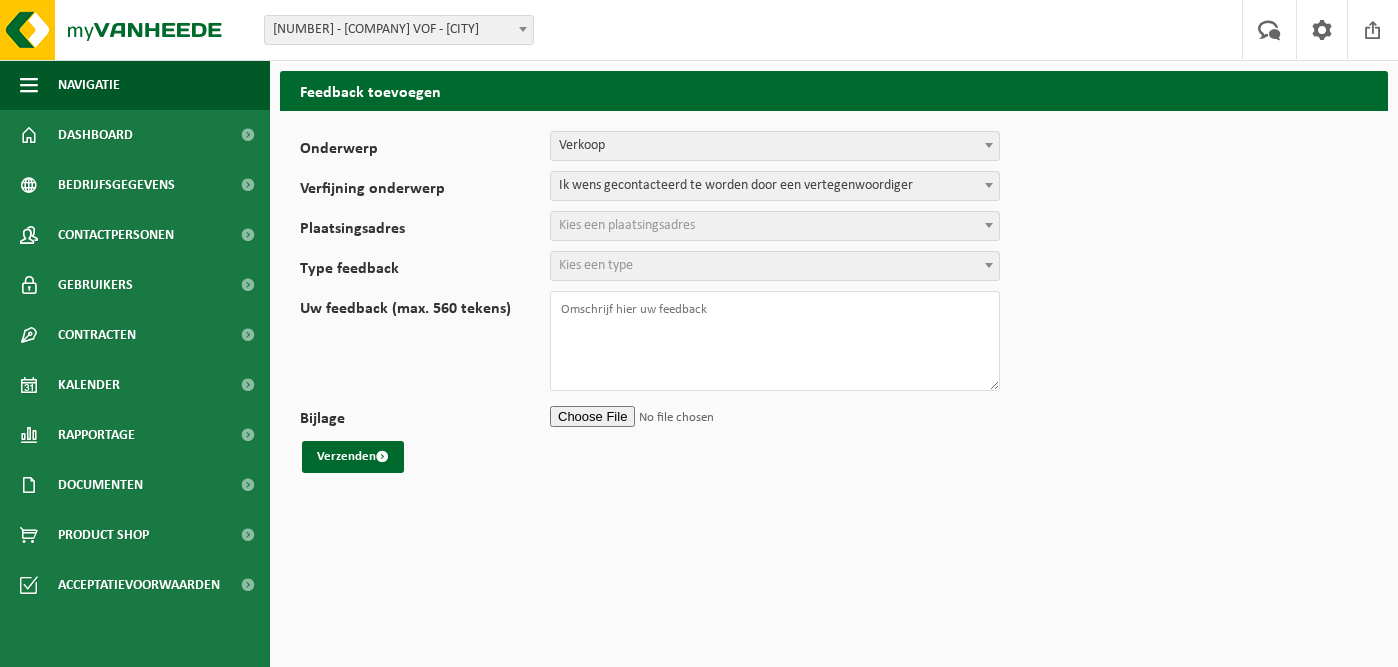 click on "Kies een plaatsingsadres" at bounding box center [775, 226] 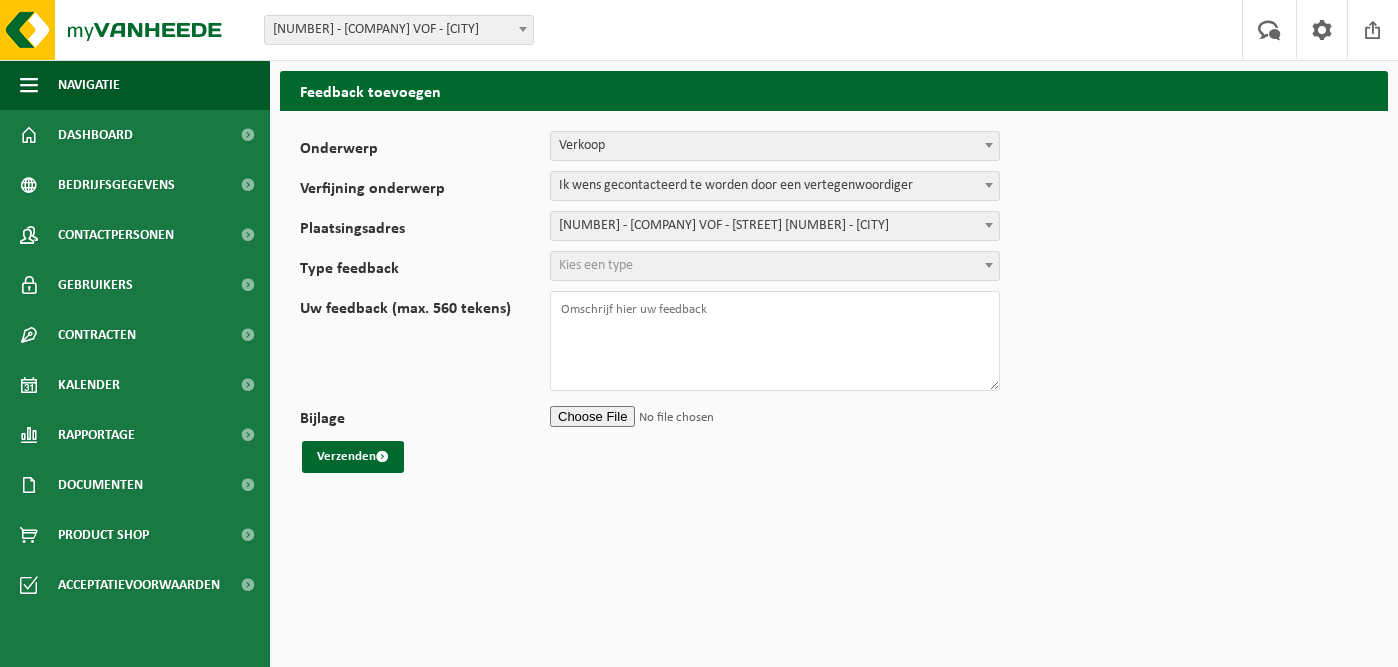 click on "Kies een type" at bounding box center [775, 266] 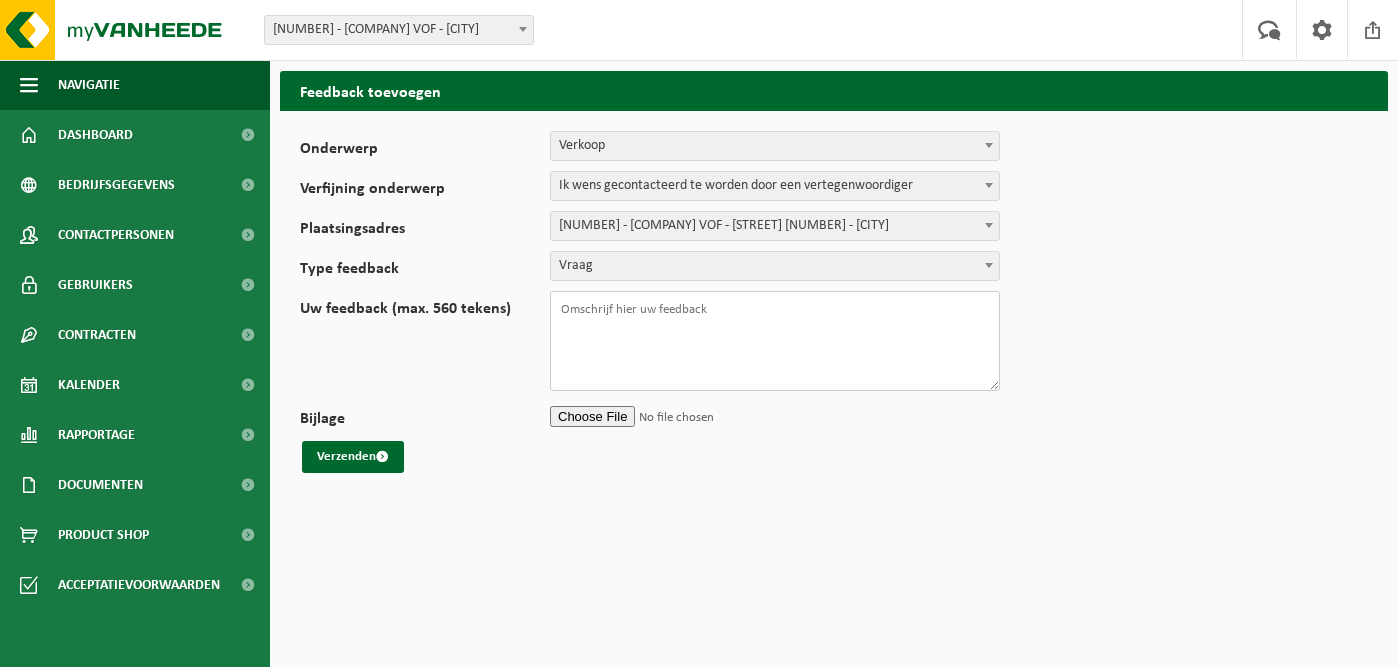 click on "Uw feedback (max. 560 tekens)" at bounding box center (775, 341) 